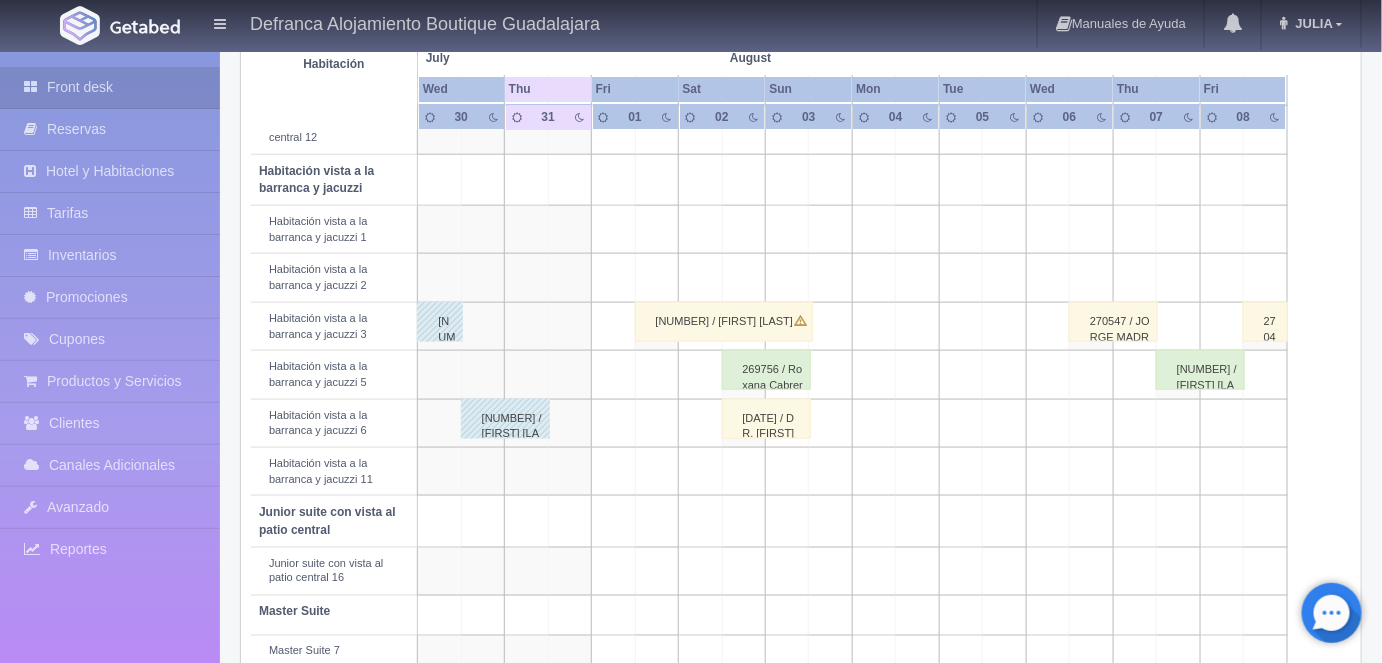 scroll, scrollTop: 698, scrollLeft: 0, axis: vertical 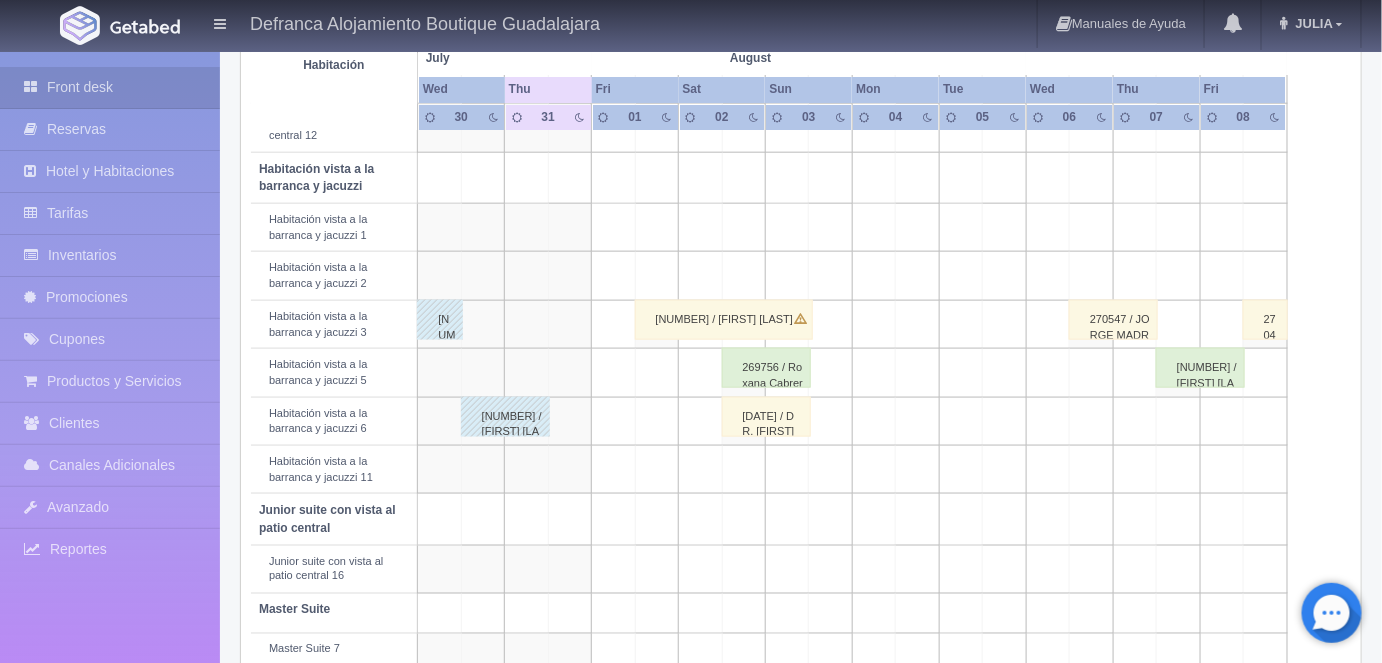 click on "269756 / Roxana Cabrera Gonzalez" at bounding box center (766, 368) 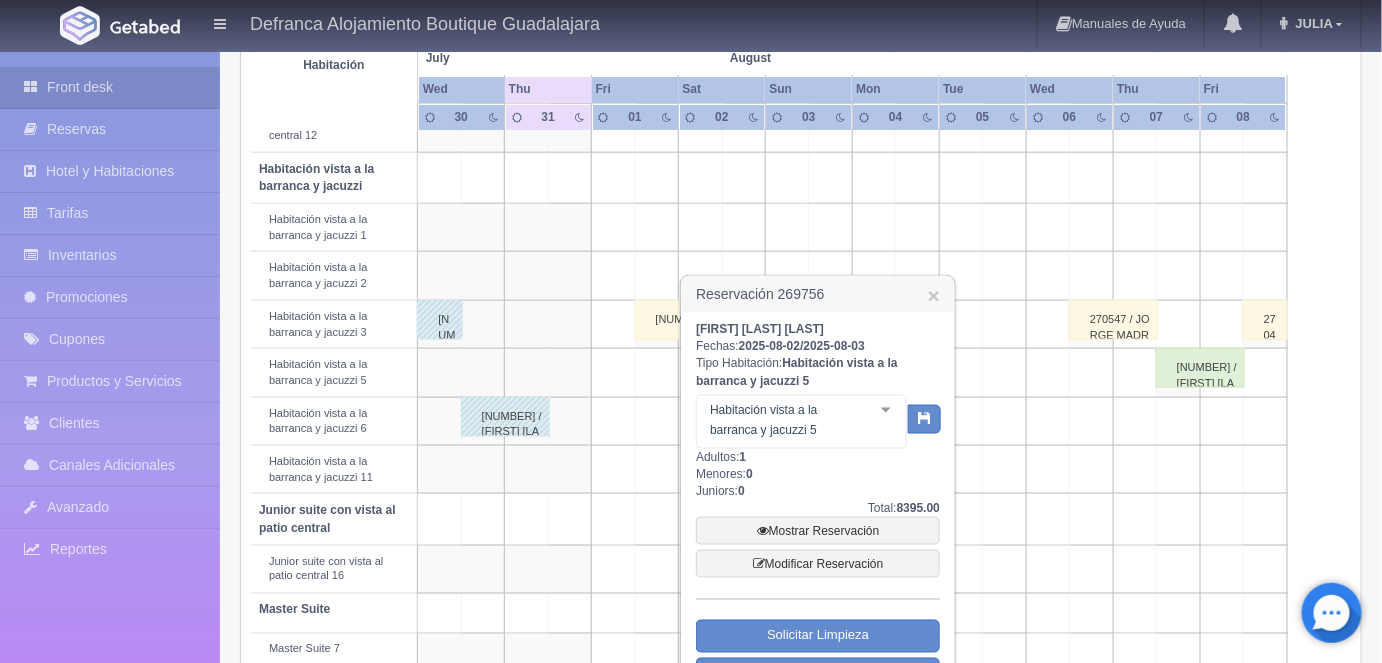 click at bounding box center [886, 411] 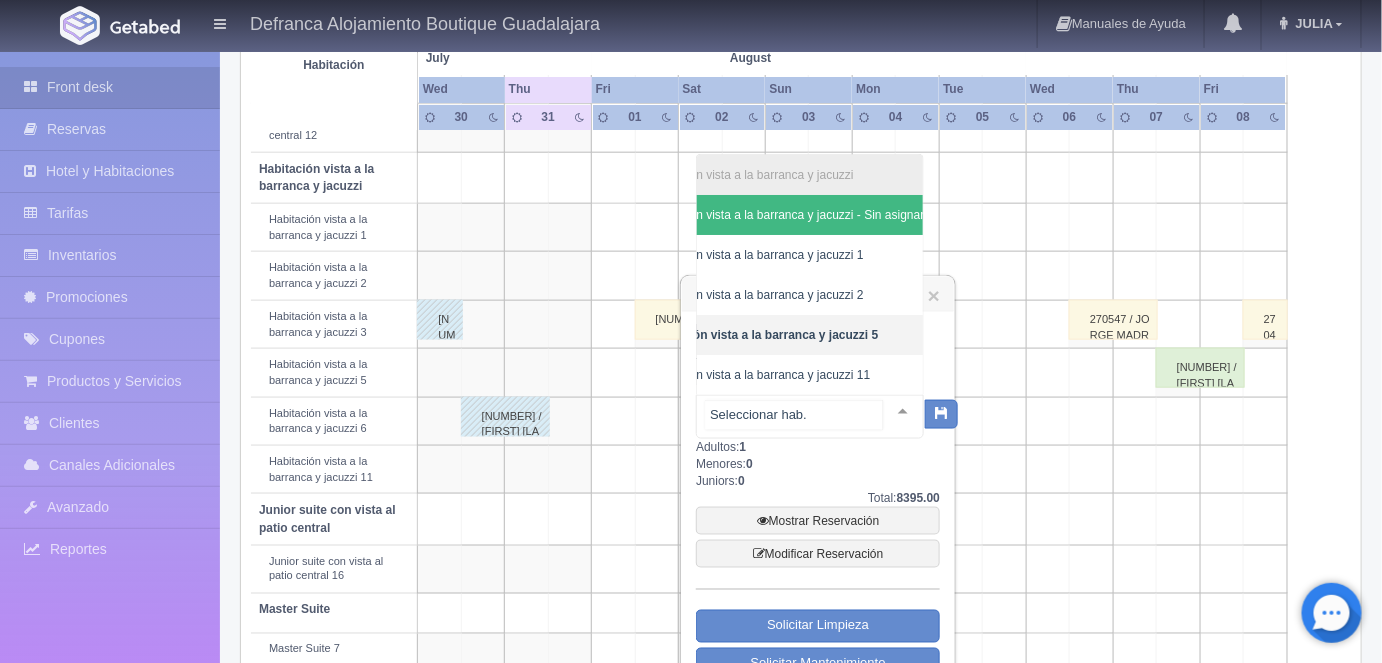 scroll, scrollTop: 0, scrollLeft: 84, axis: horizontal 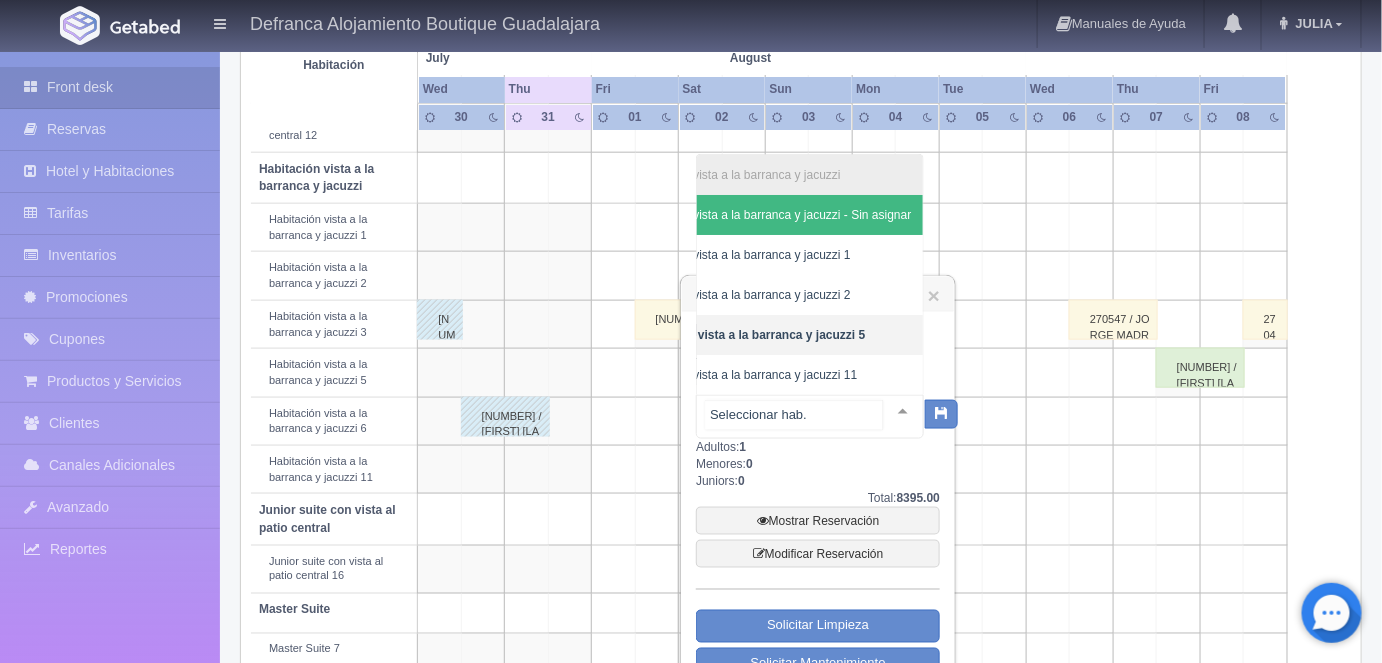 click on "Habitación vista a la barranca y jacuzzi  11" at bounding box center (745, 375) 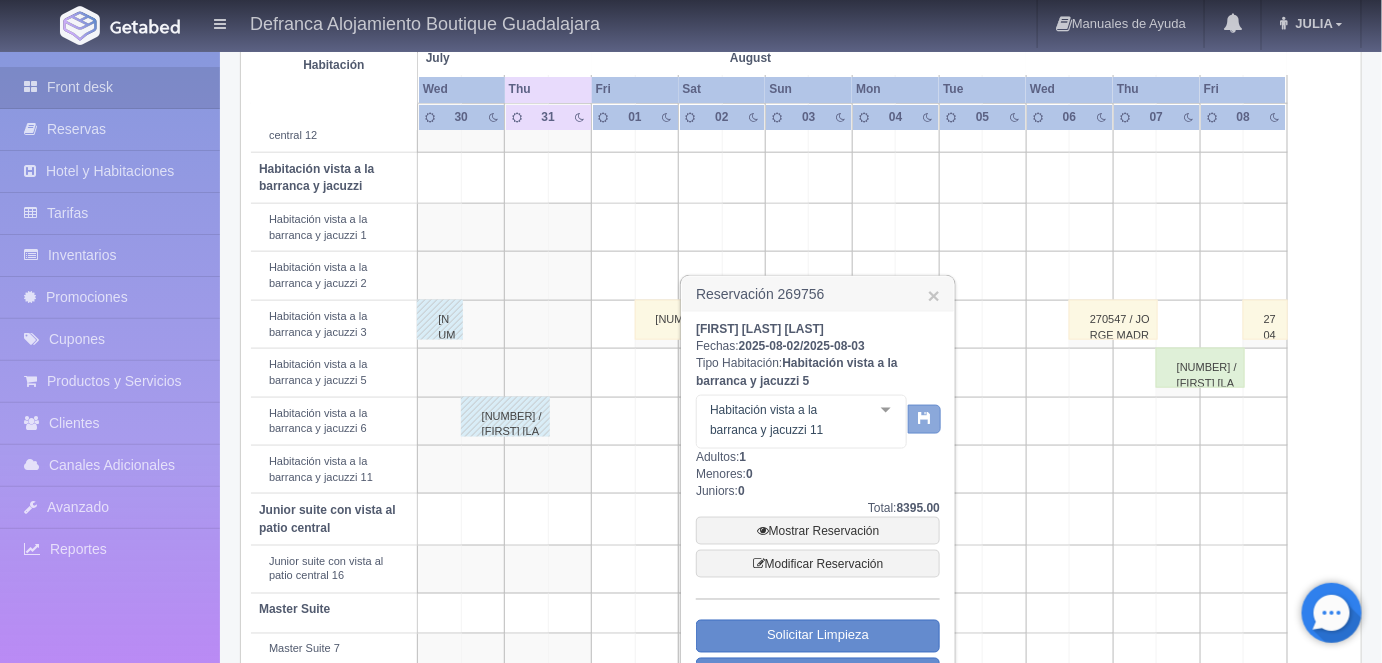 click at bounding box center (924, 417) 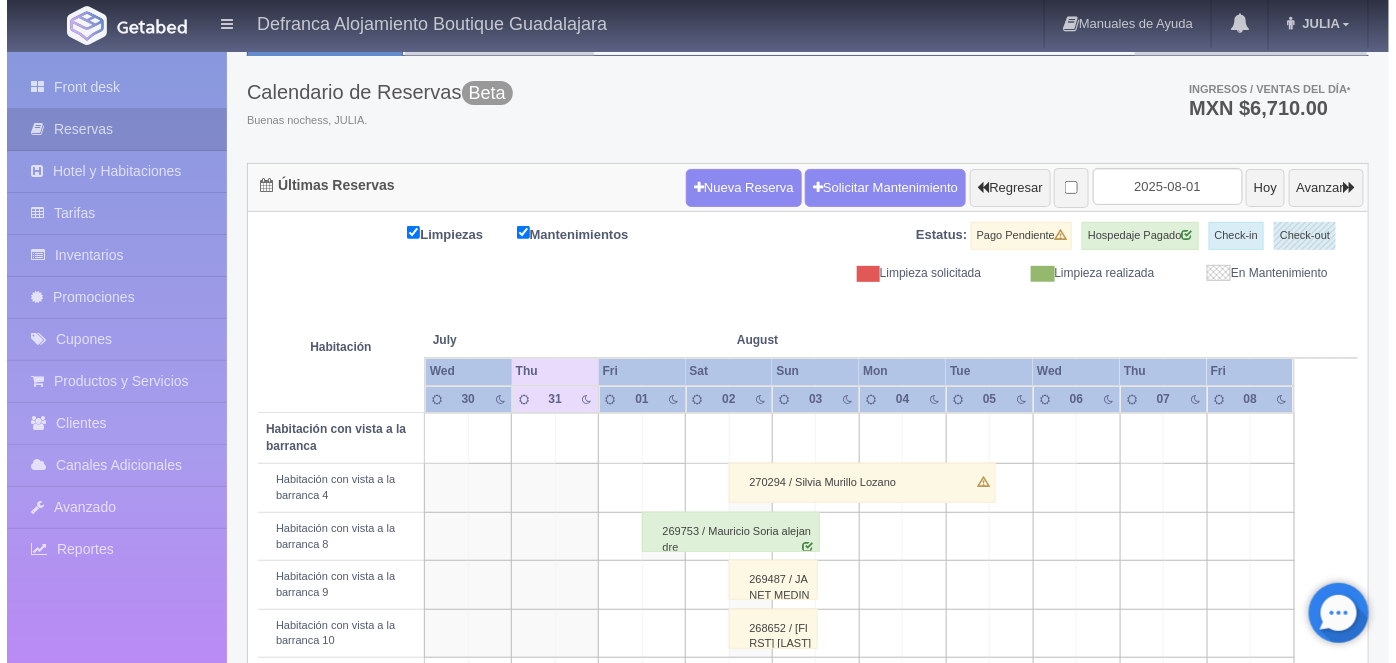 scroll, scrollTop: 69, scrollLeft: 0, axis: vertical 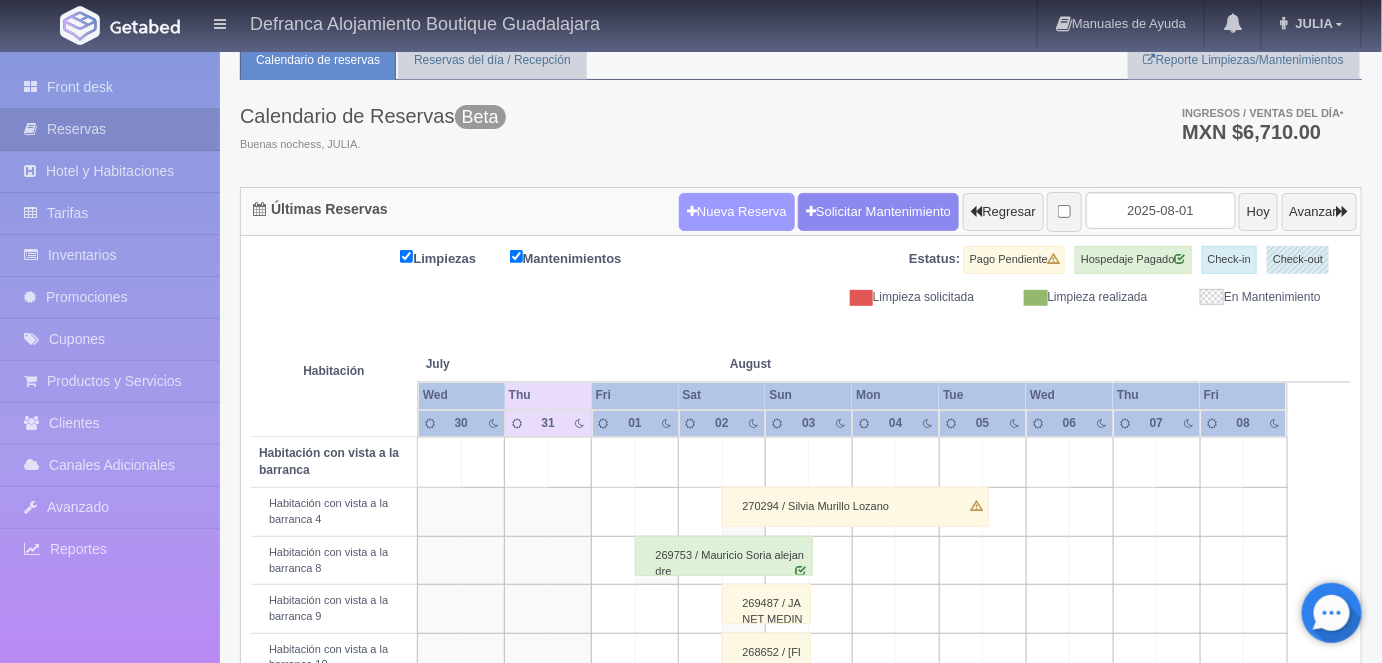 click on "Nueva Reserva" at bounding box center [737, 212] 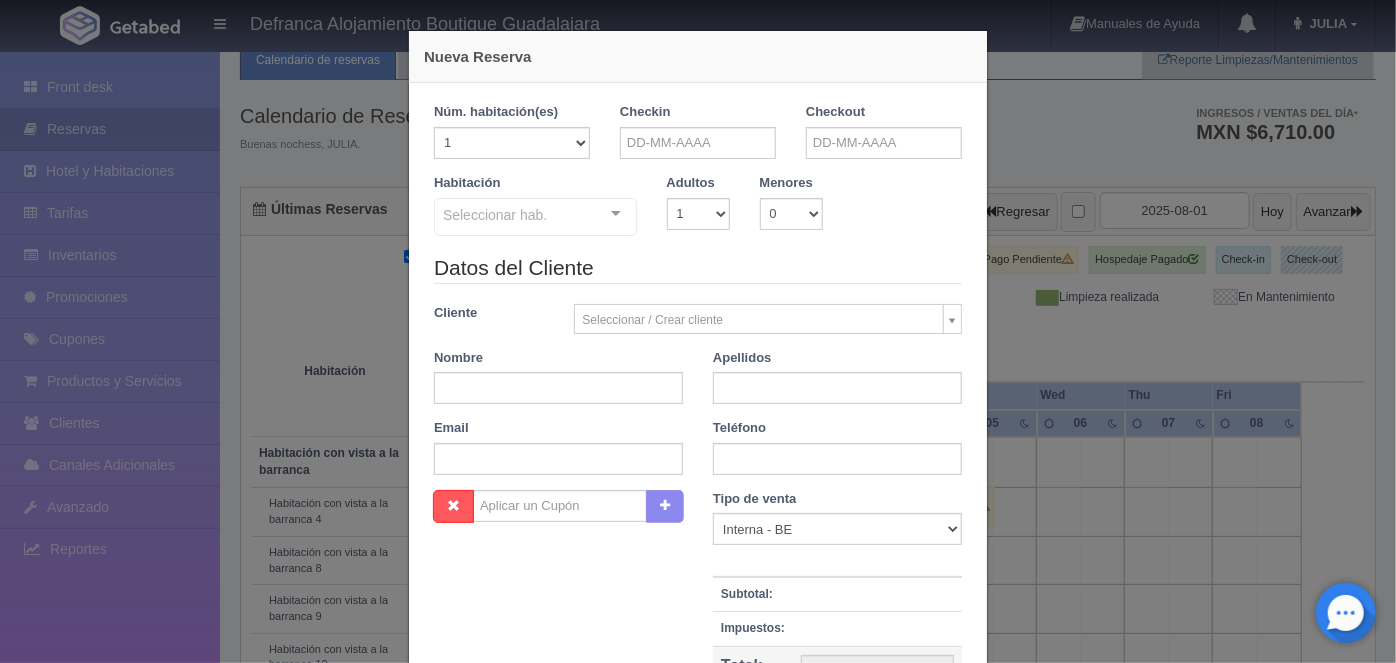 checkbox on "false" 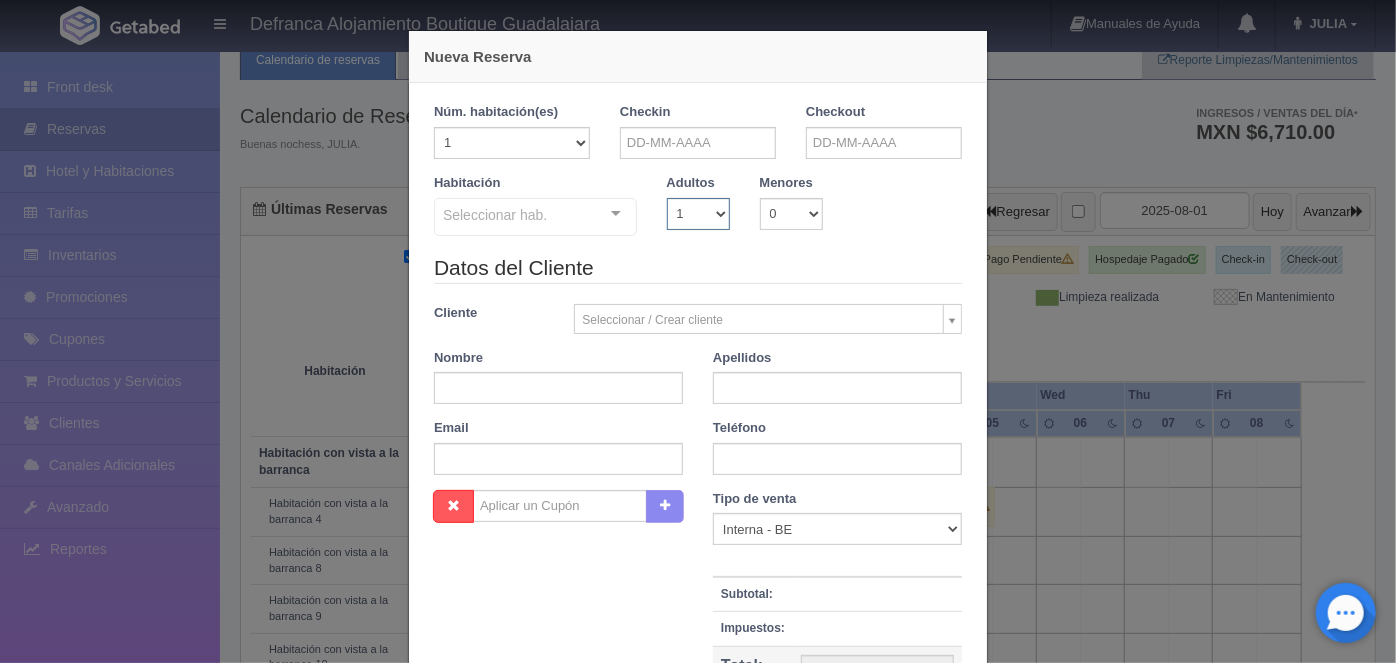 click on "1   2   3   4   5   6   7   8   9   10" at bounding box center [698, 214] 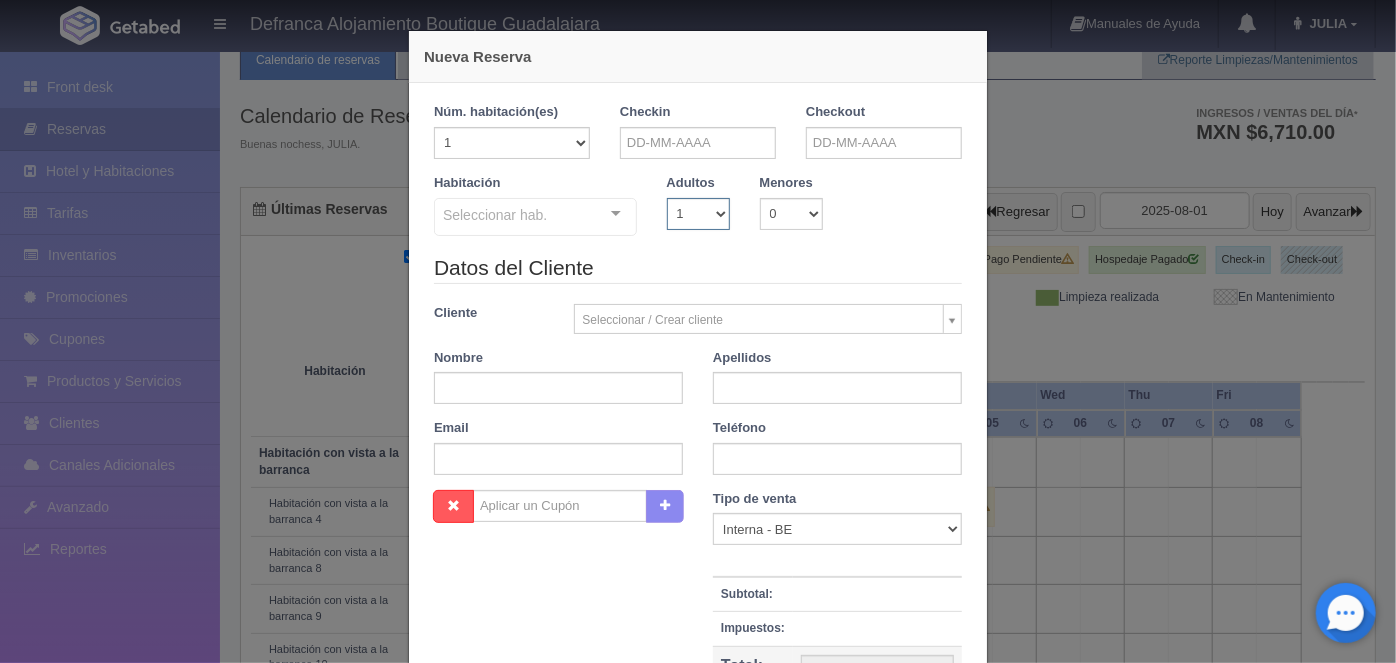 select on "2" 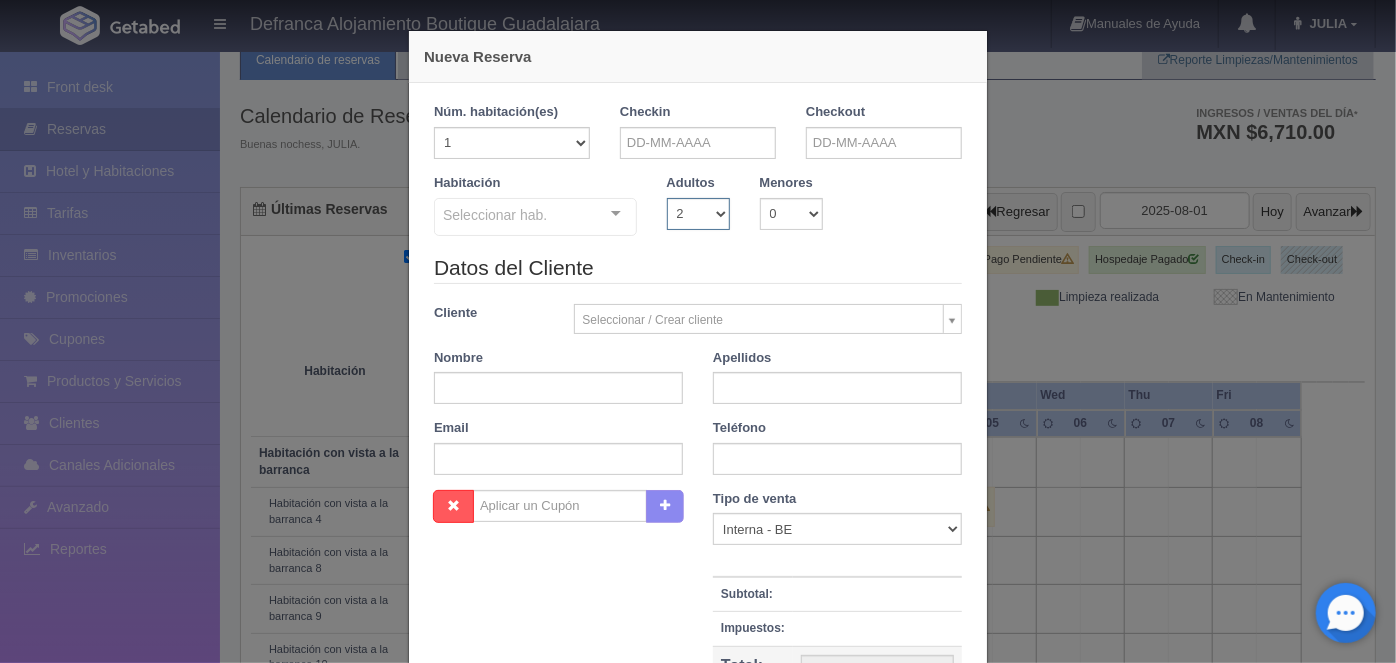 click on "1   2   3   4   5   6   7   8   9   10" at bounding box center (698, 214) 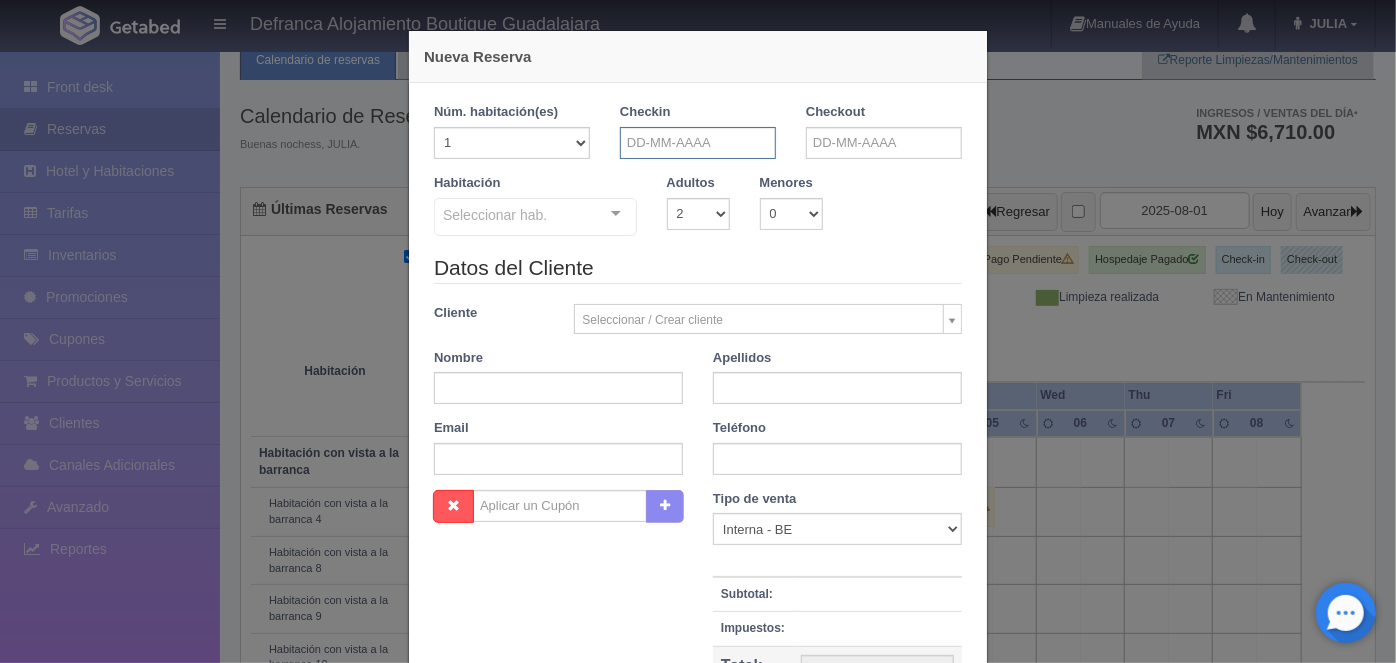 click at bounding box center [698, 143] 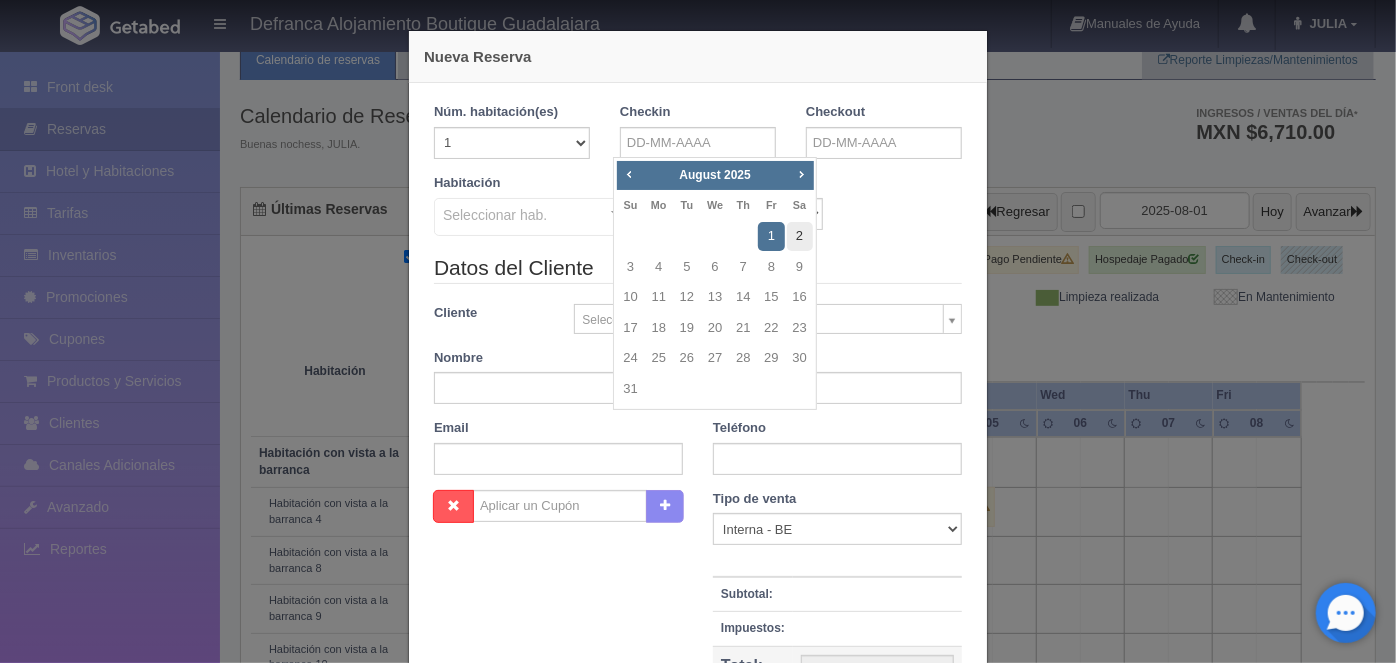 click on "2" at bounding box center [800, 236] 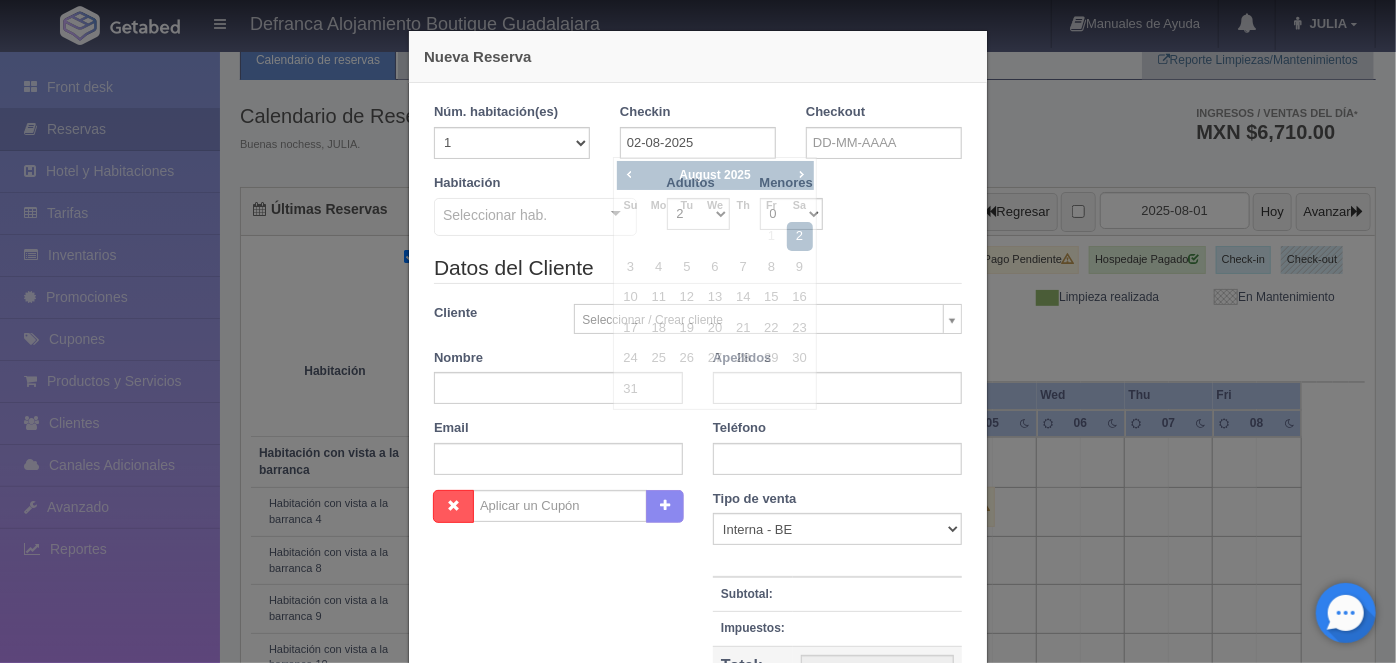 checkbox on "false" 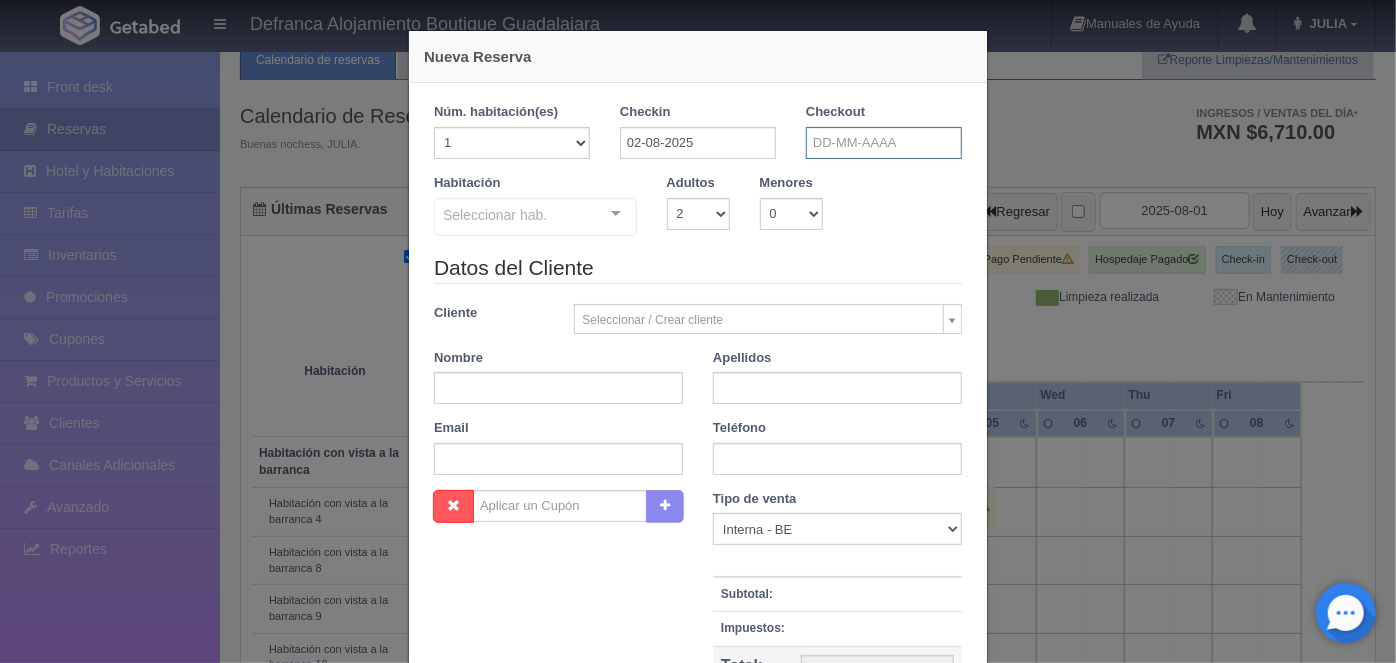 click at bounding box center [884, 143] 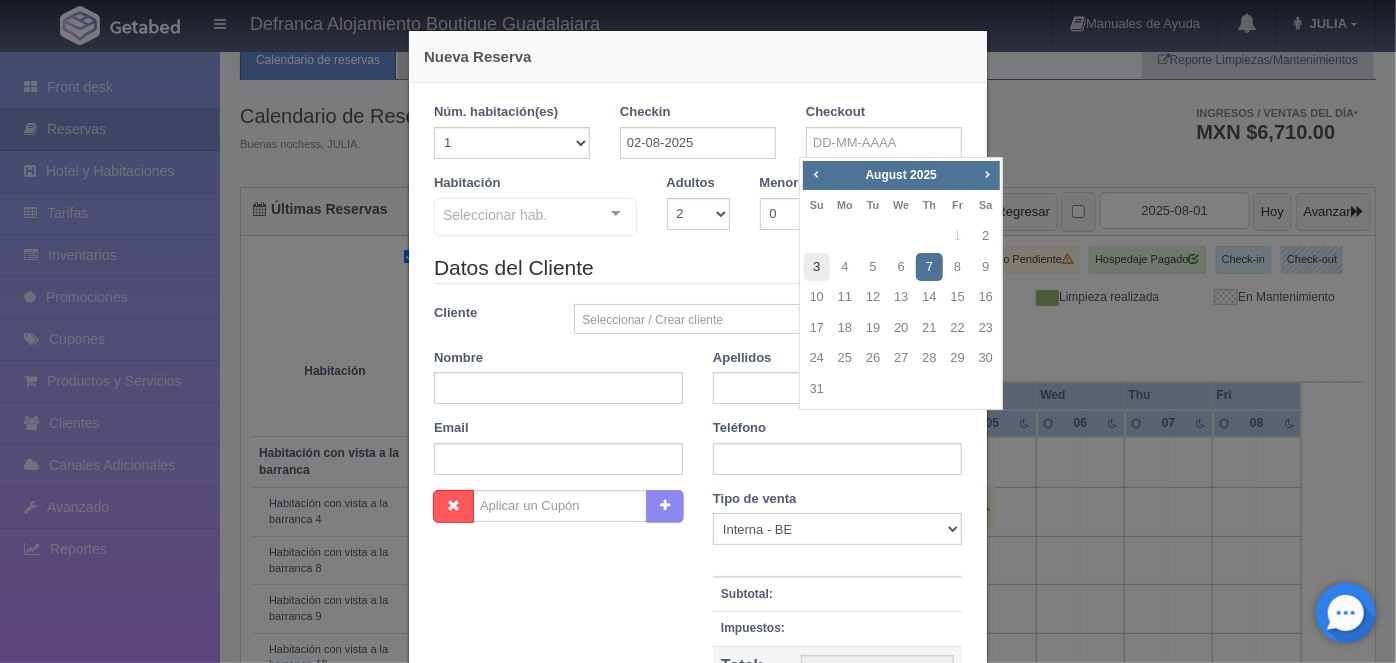 click on "3" at bounding box center (817, 267) 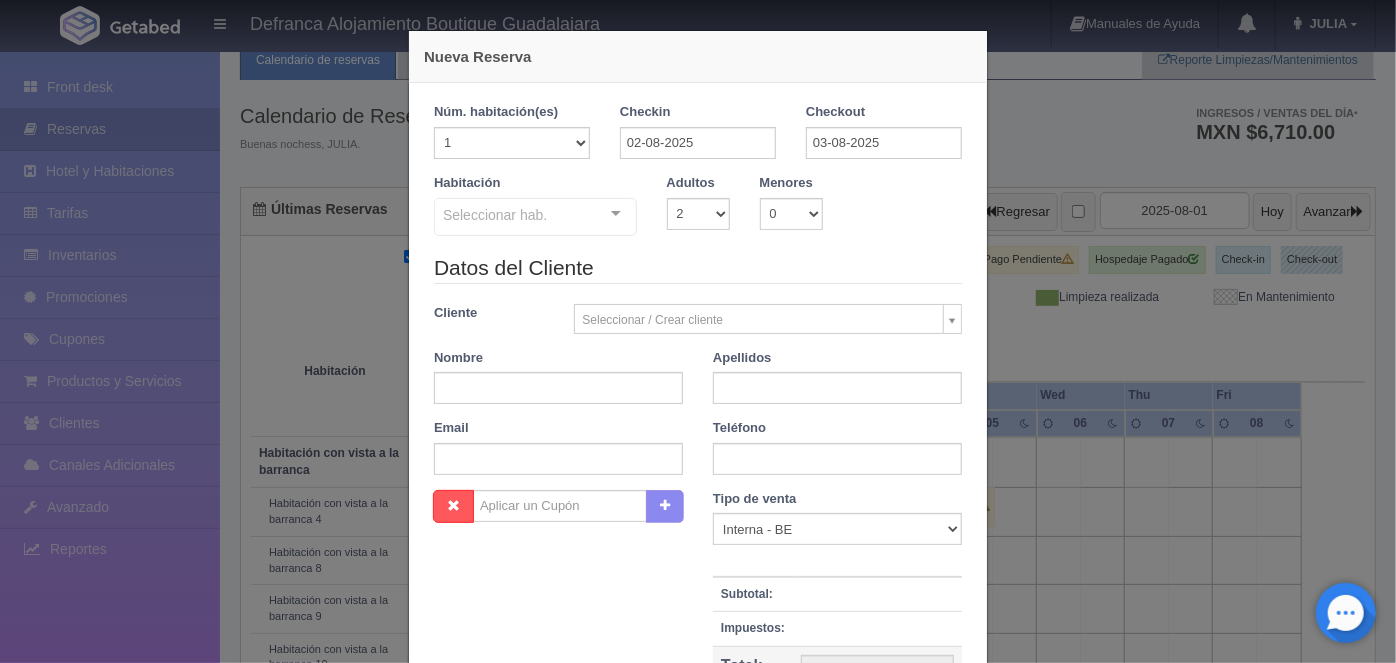 click at bounding box center [616, 214] 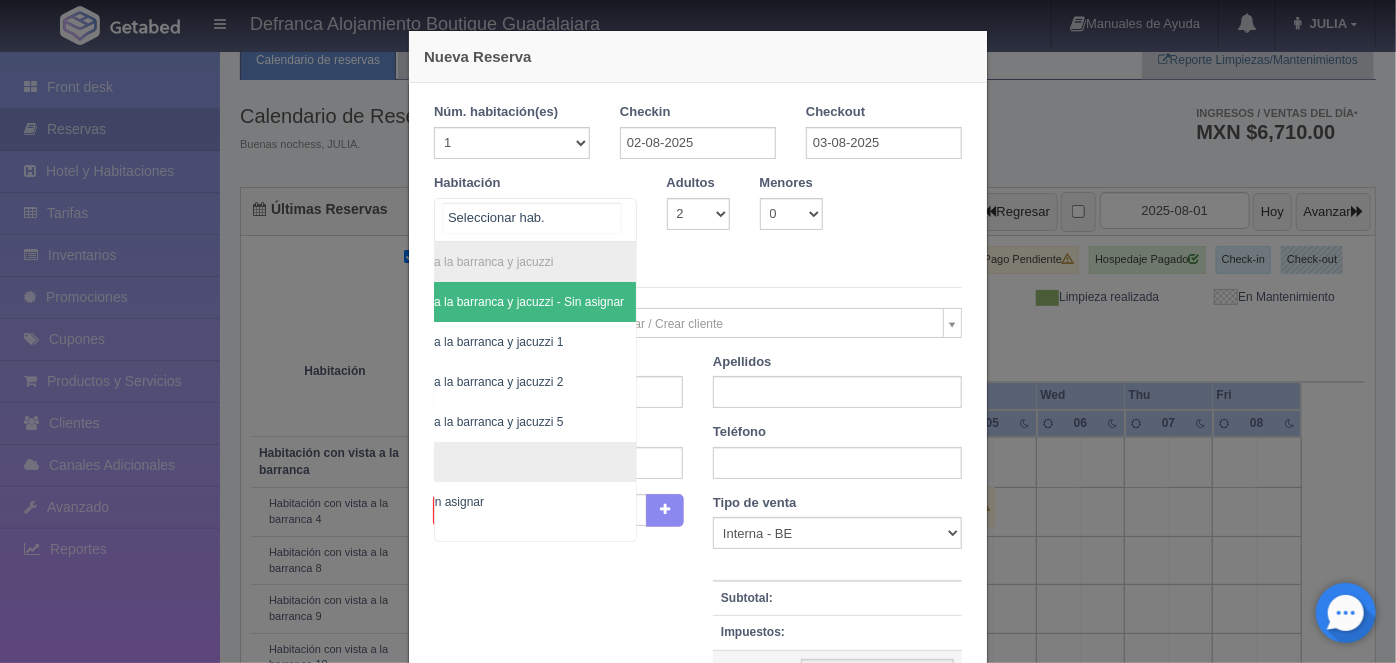 scroll, scrollTop: 0, scrollLeft: 114, axis: horizontal 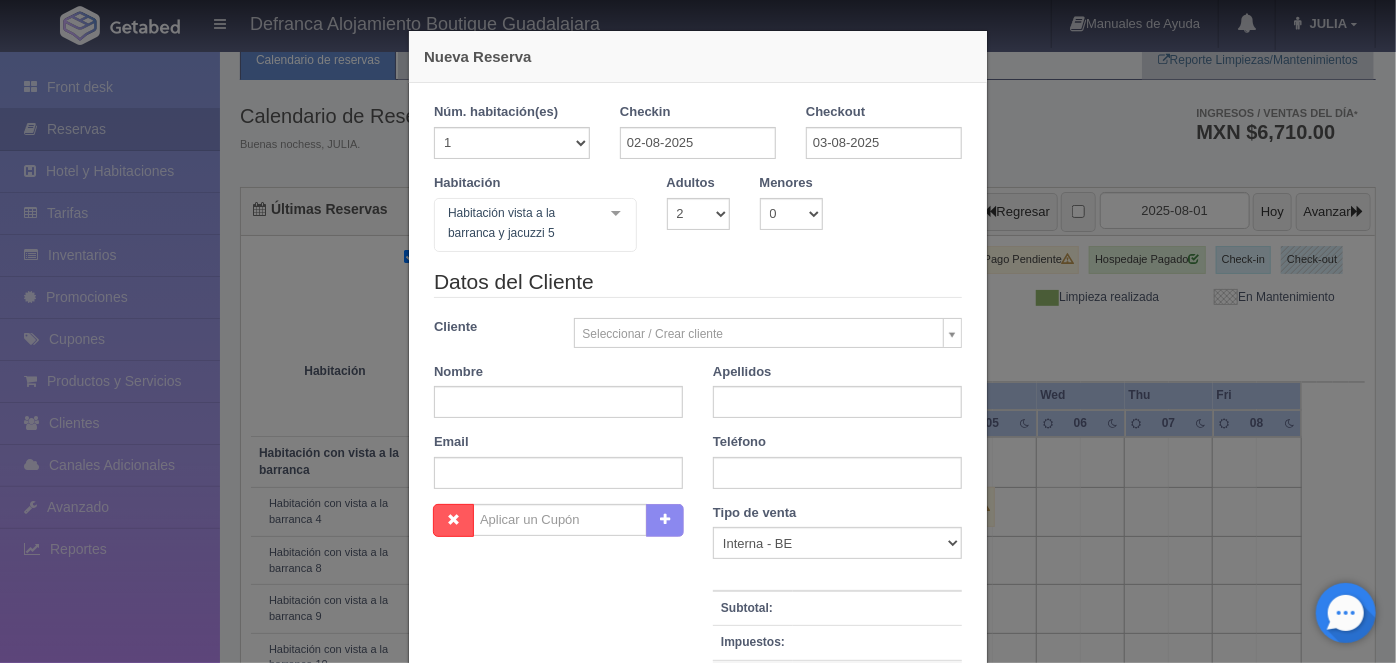 checkbox on "false" 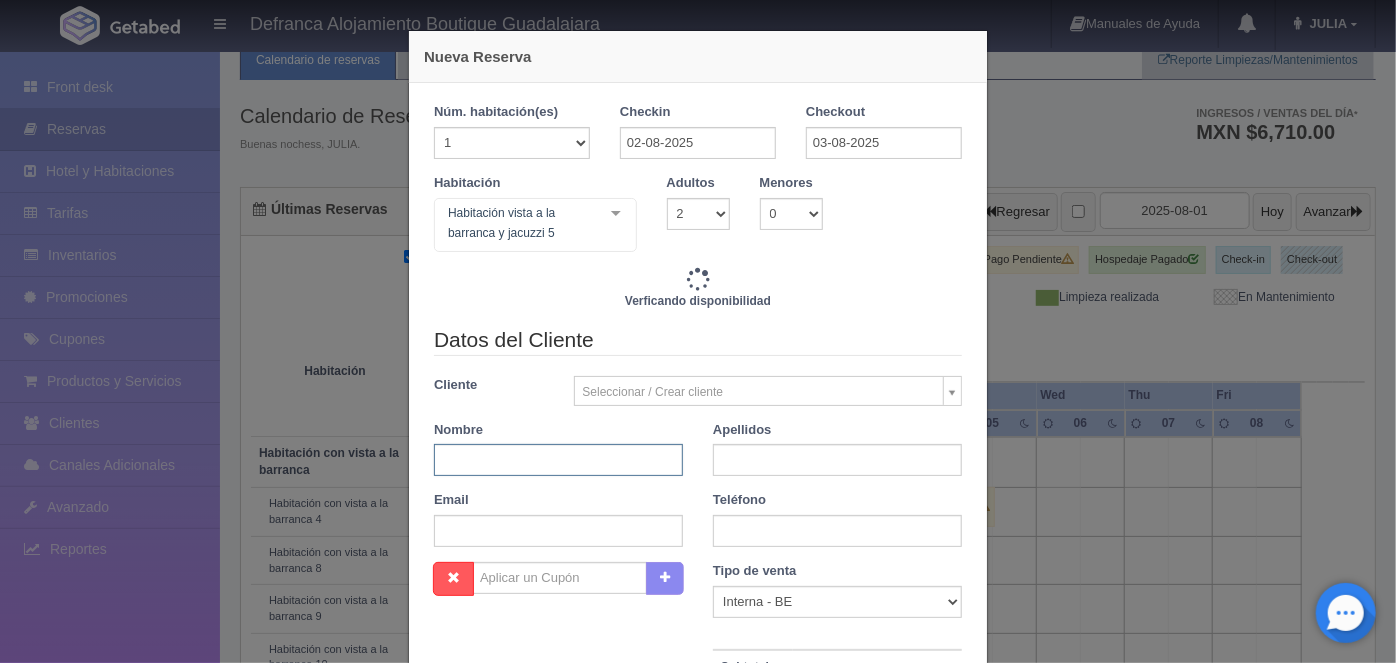 click at bounding box center [558, 460] 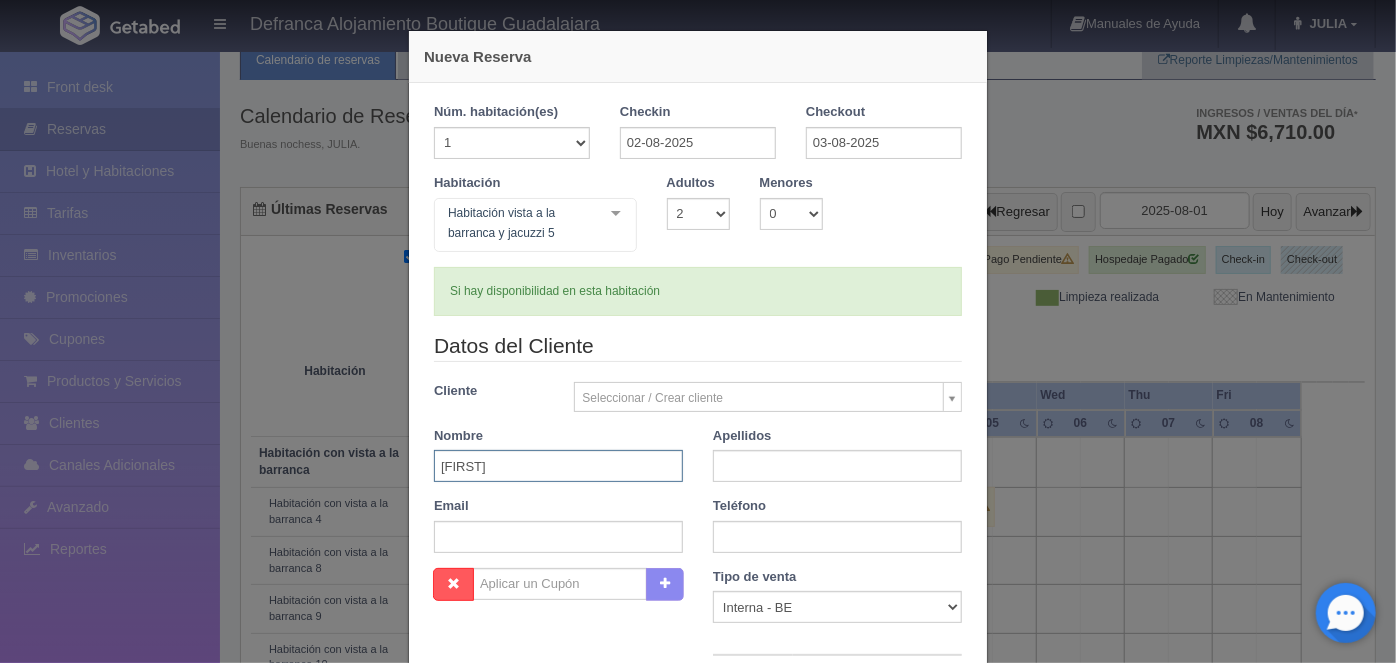 type on "[FIRST]" 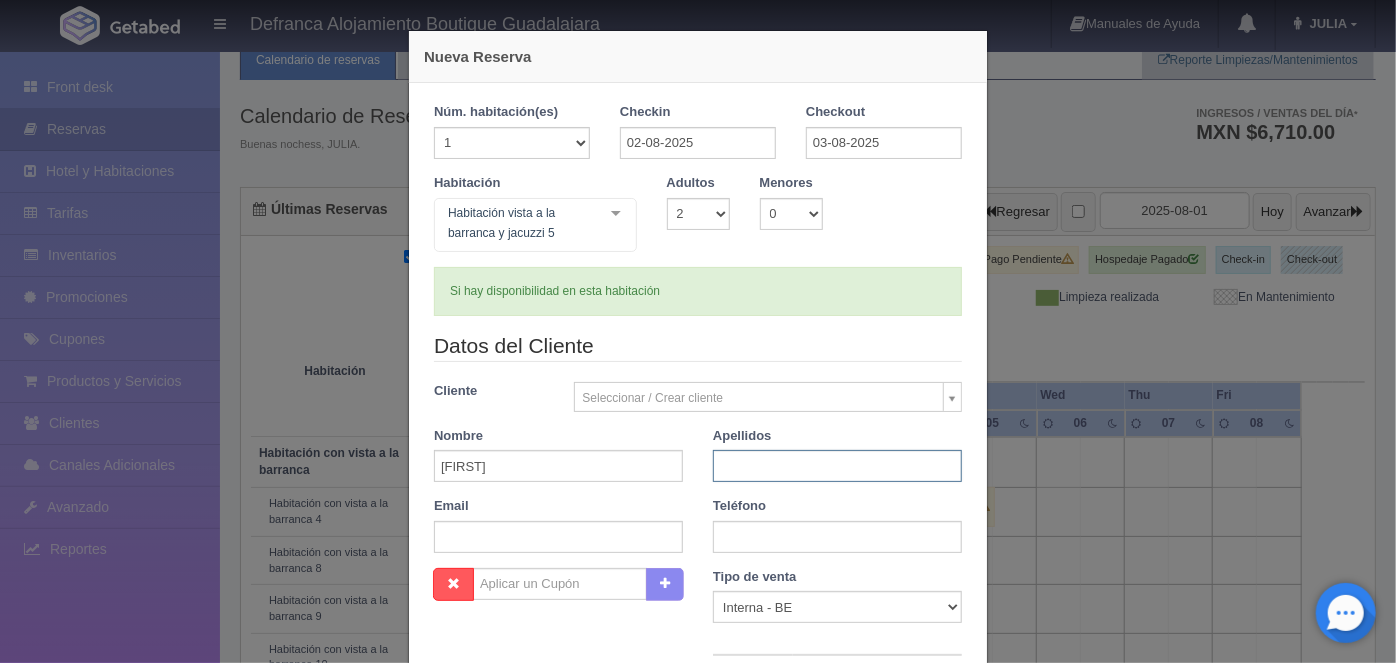 click at bounding box center (837, 466) 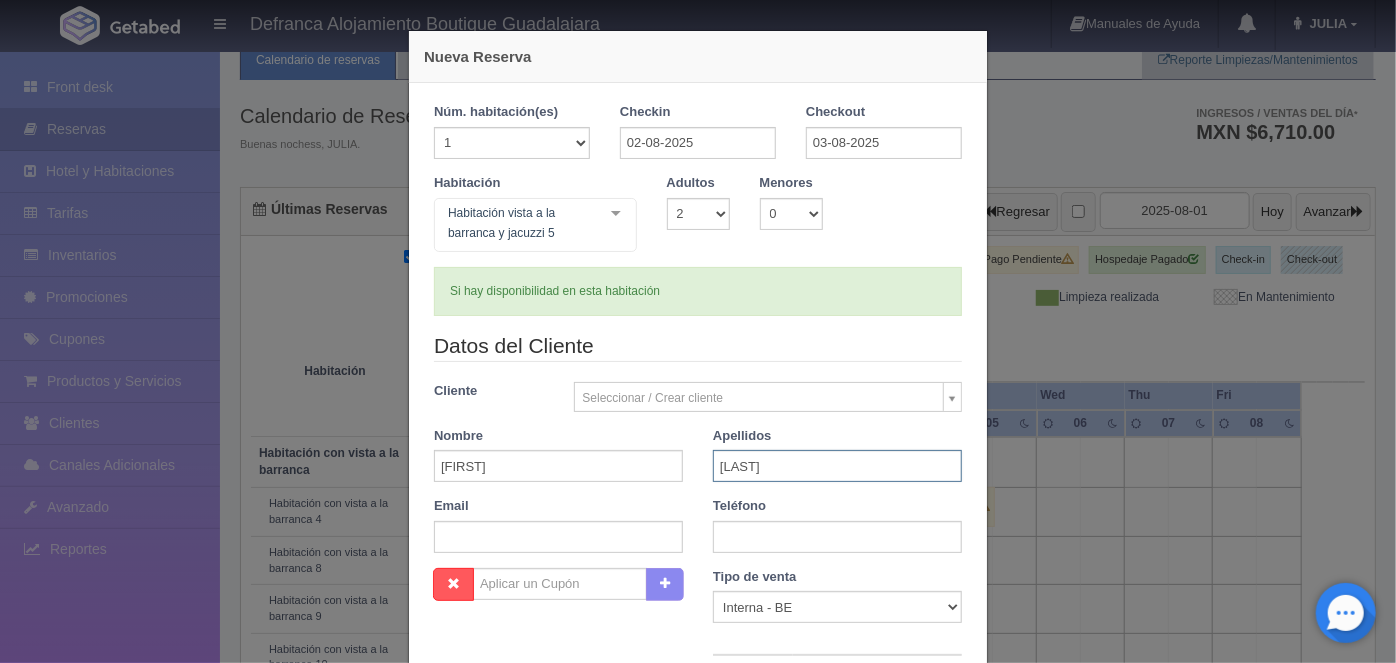 type on "[LAST]" 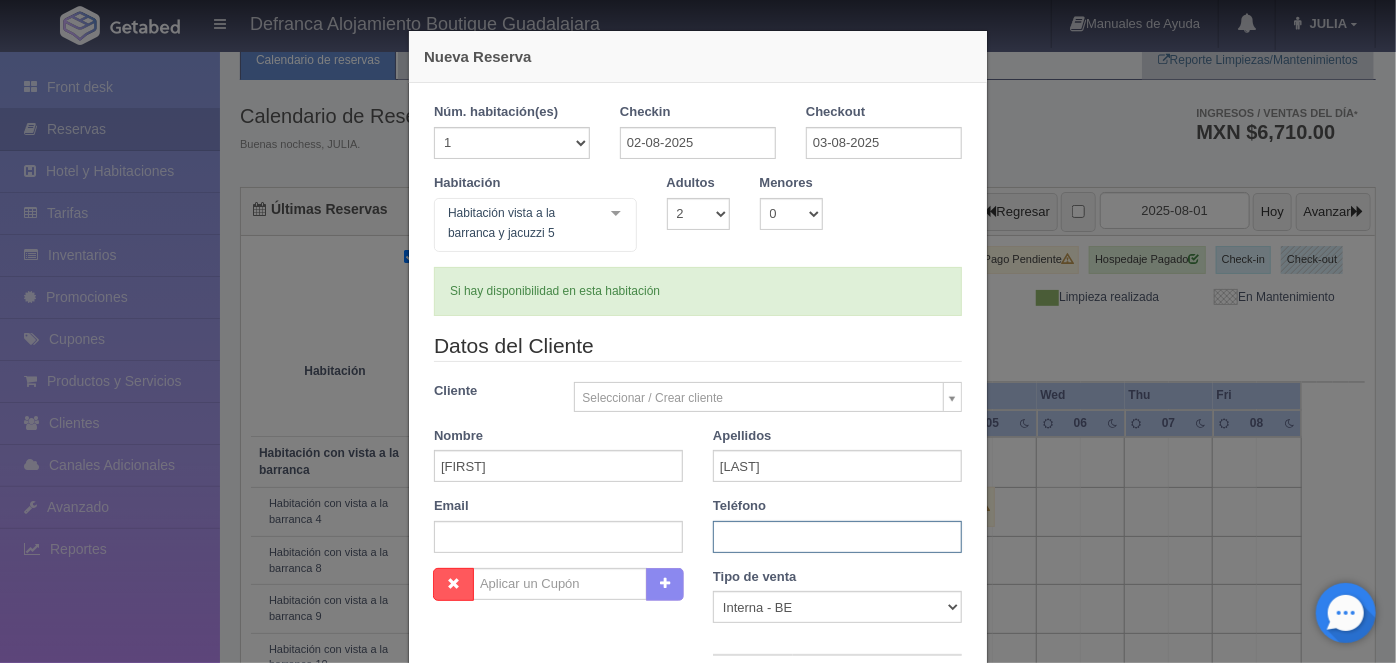 click at bounding box center (837, 537) 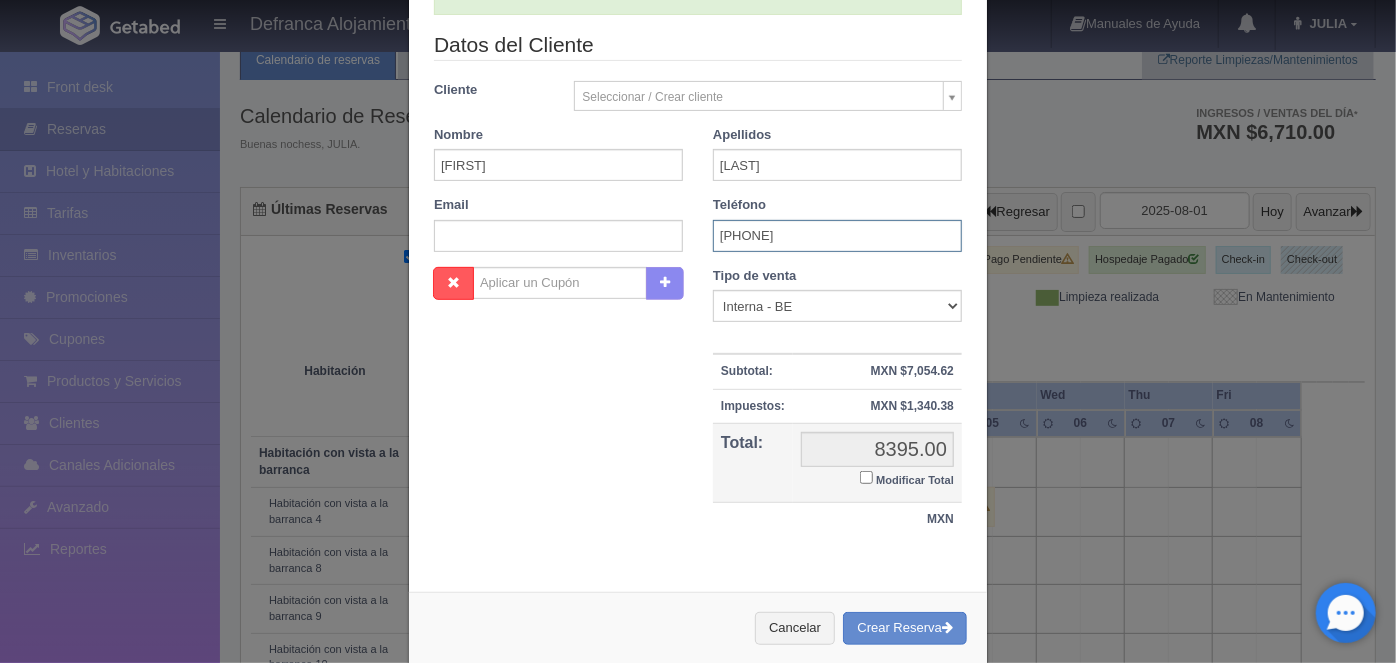 scroll, scrollTop: 303, scrollLeft: 0, axis: vertical 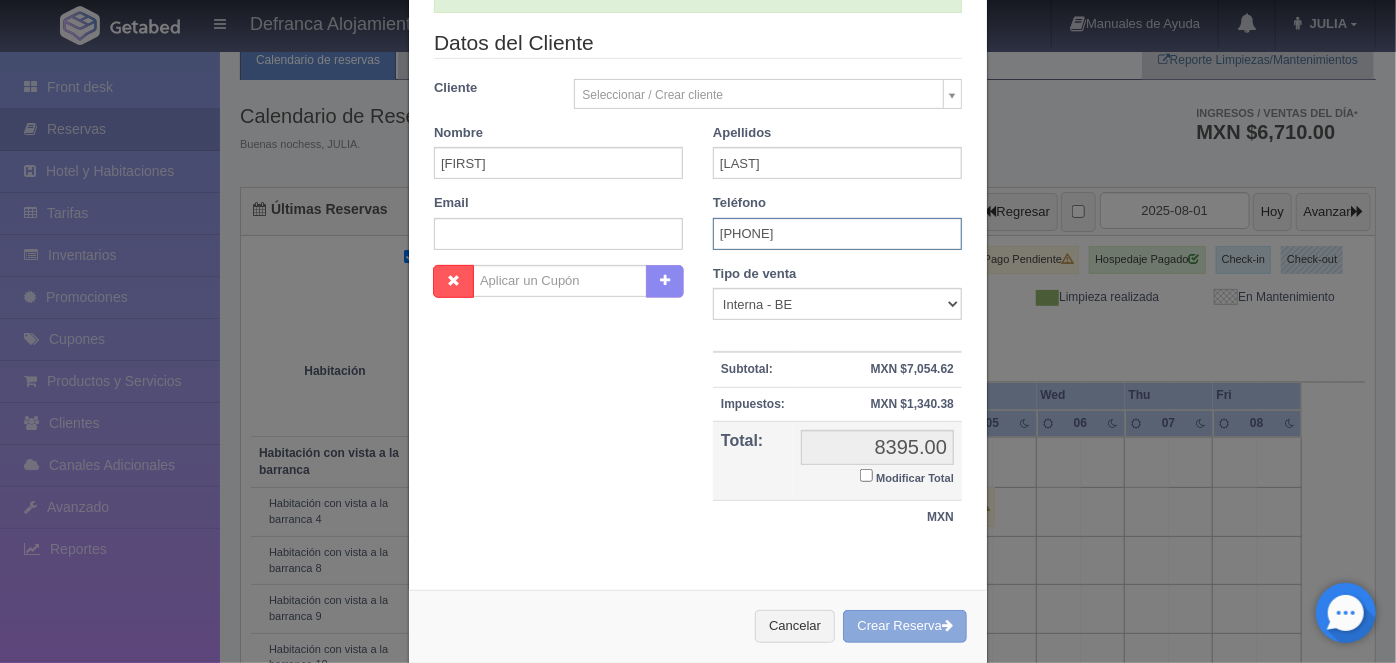 type on "[PHONE]" 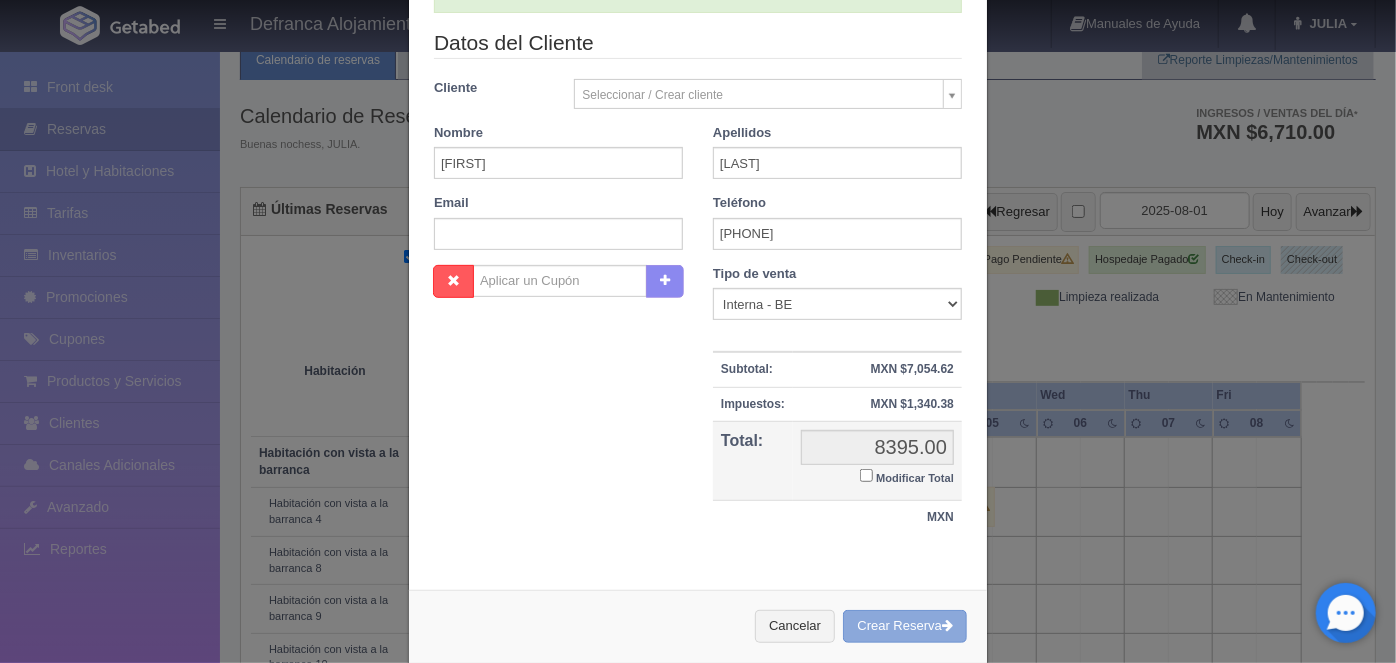 click on "Crear Reserva" at bounding box center (905, 626) 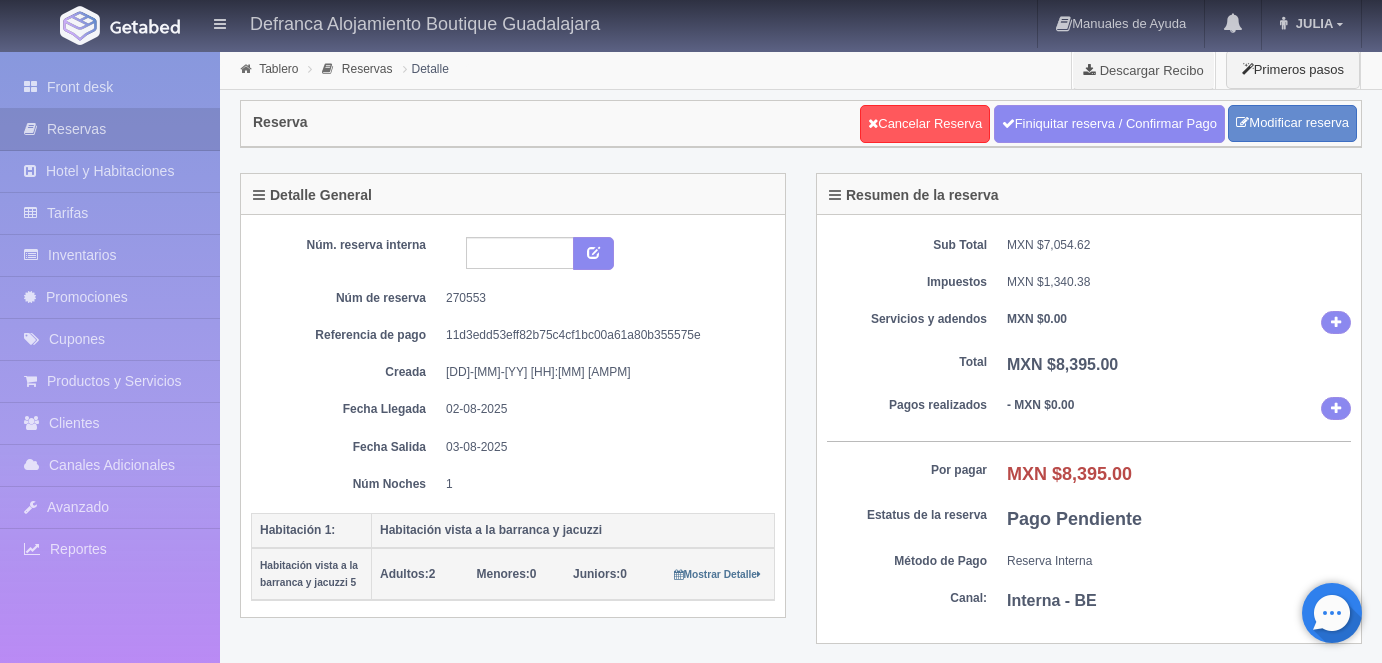 scroll, scrollTop: 0, scrollLeft: 0, axis: both 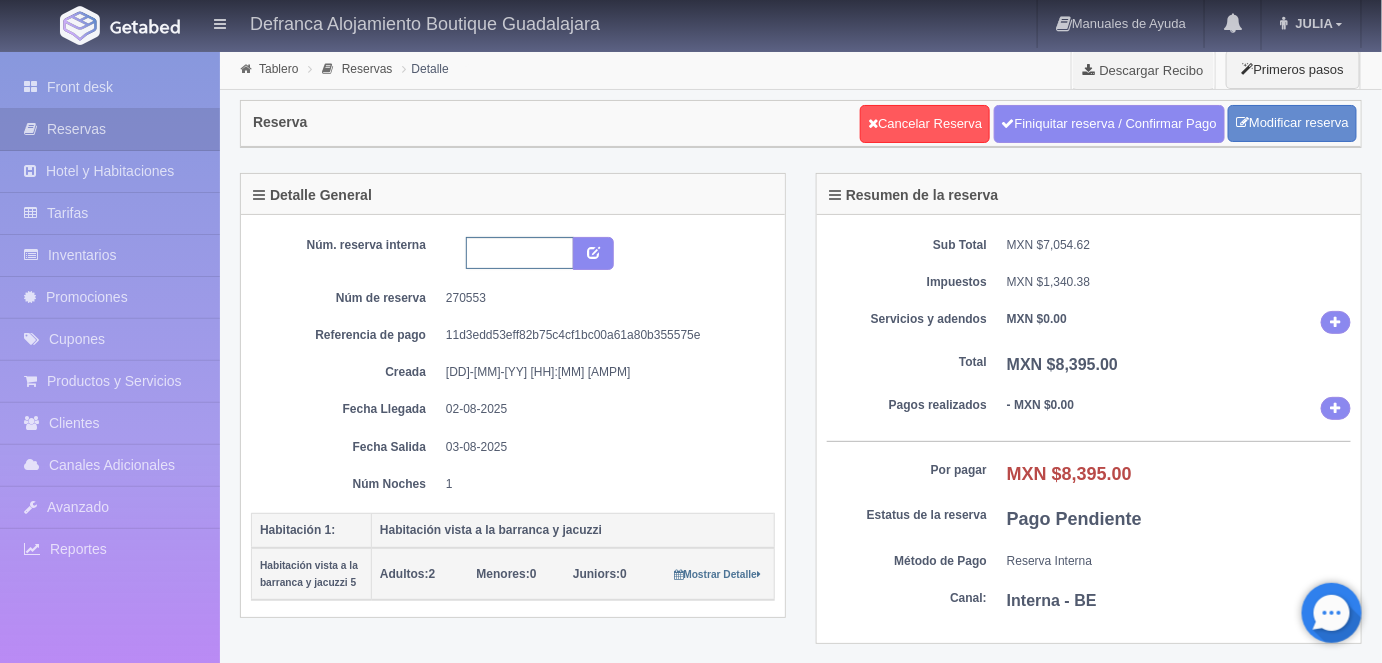 click at bounding box center (520, 253) 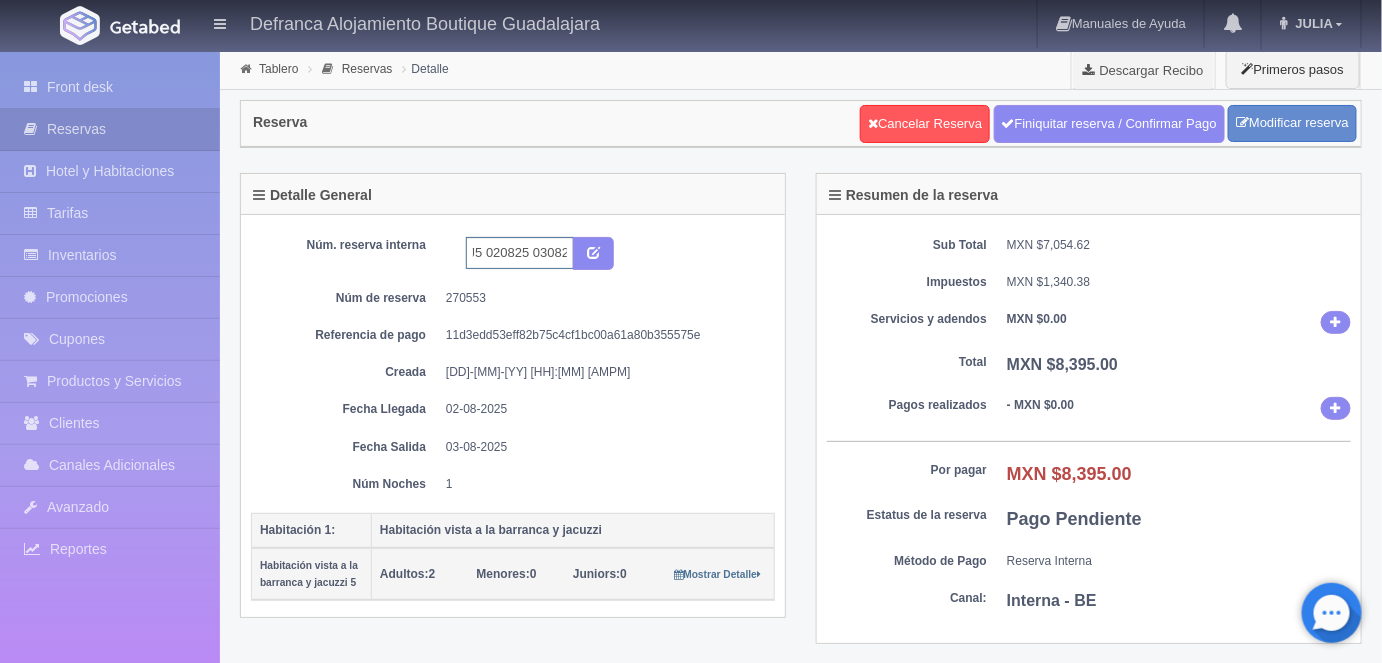 scroll, scrollTop: 0, scrollLeft: 38, axis: horizontal 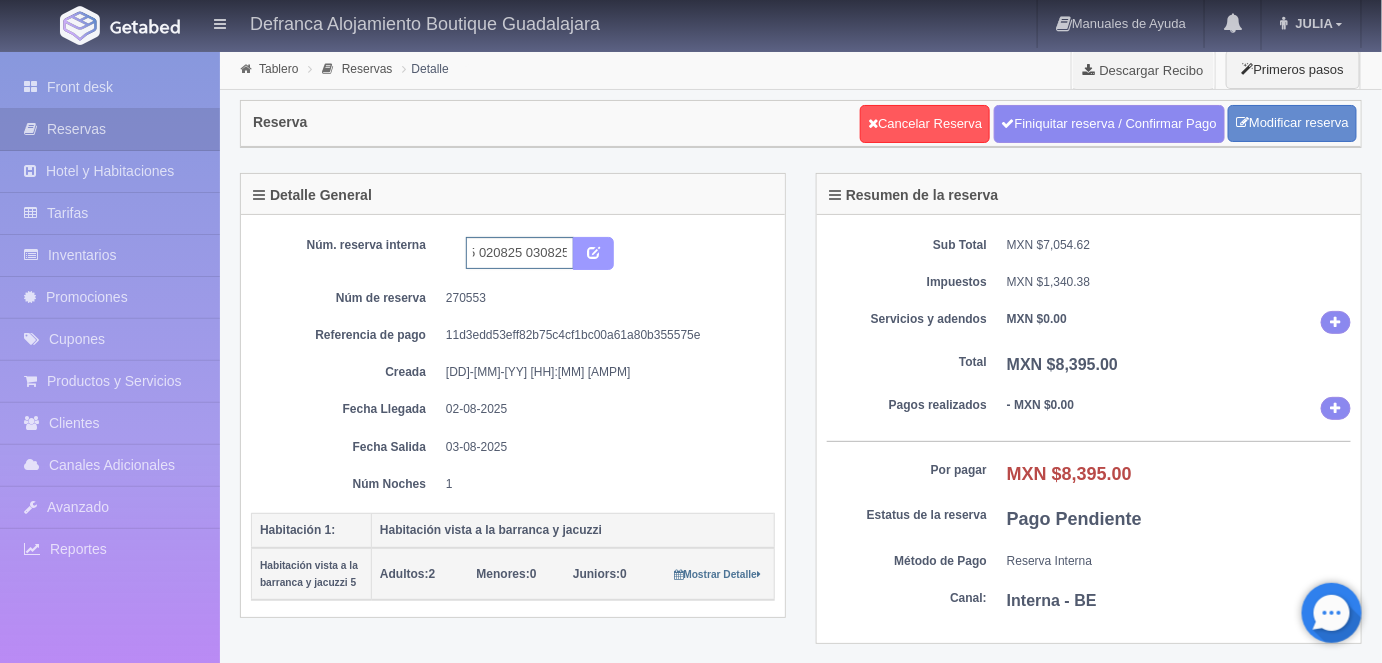 type on "HVBJ5 020825 030825" 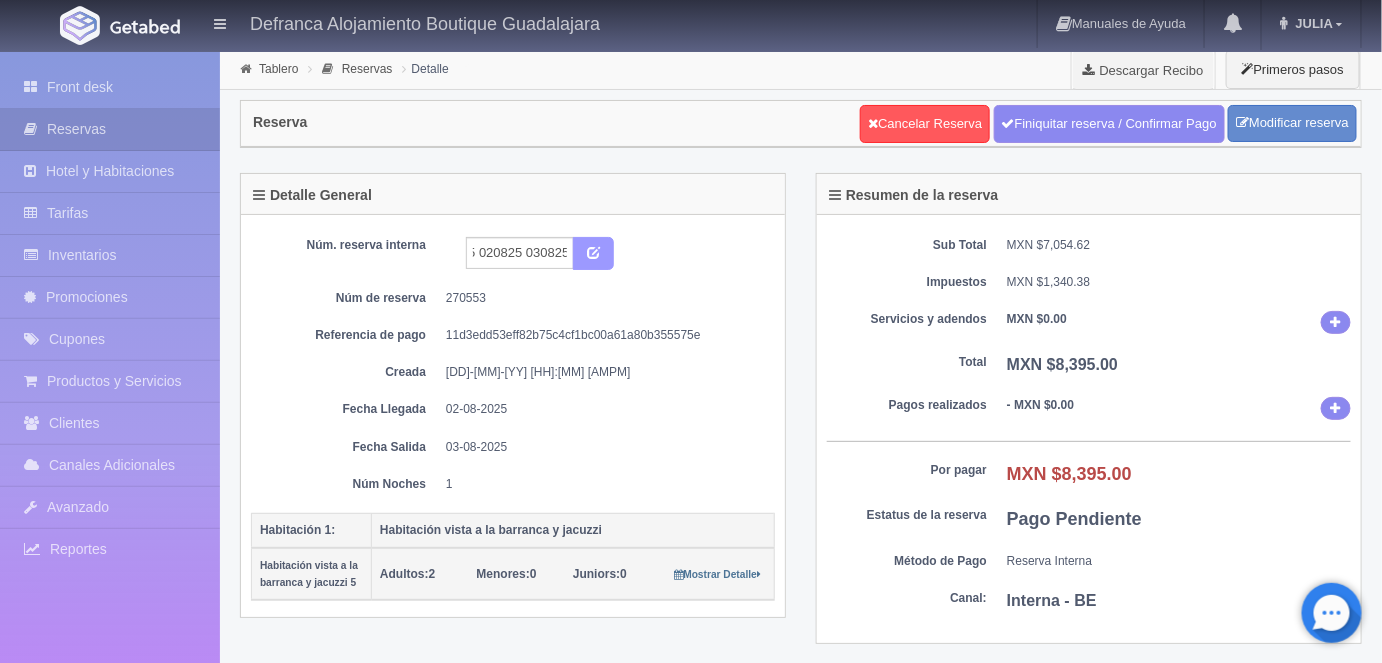 click at bounding box center [593, 251] 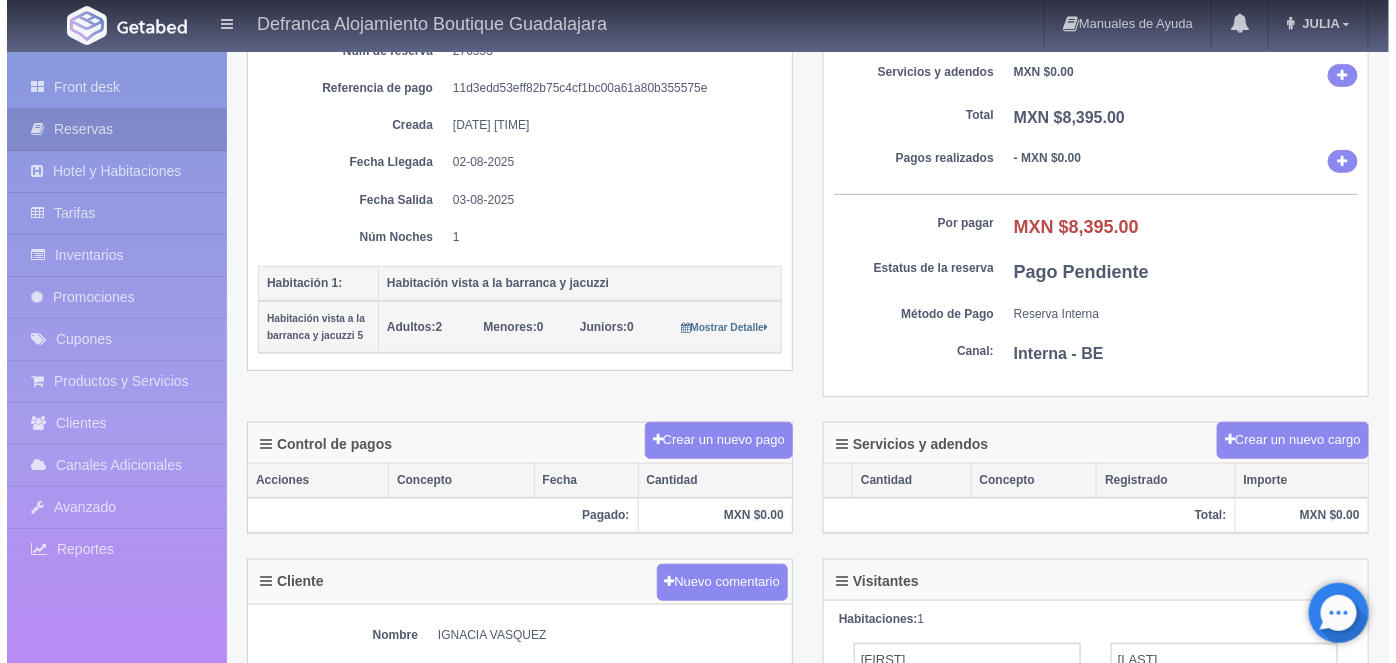 scroll, scrollTop: 248, scrollLeft: 0, axis: vertical 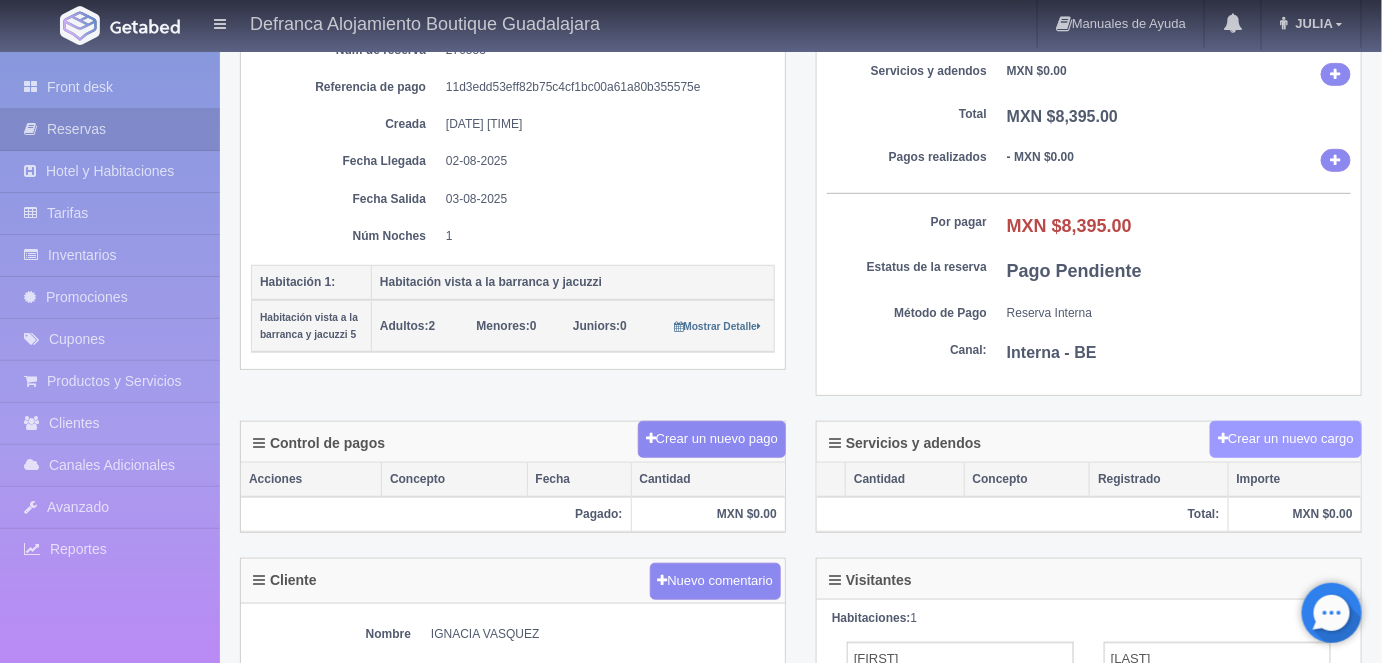 click on "Crear un nuevo cargo" at bounding box center (1286, 439) 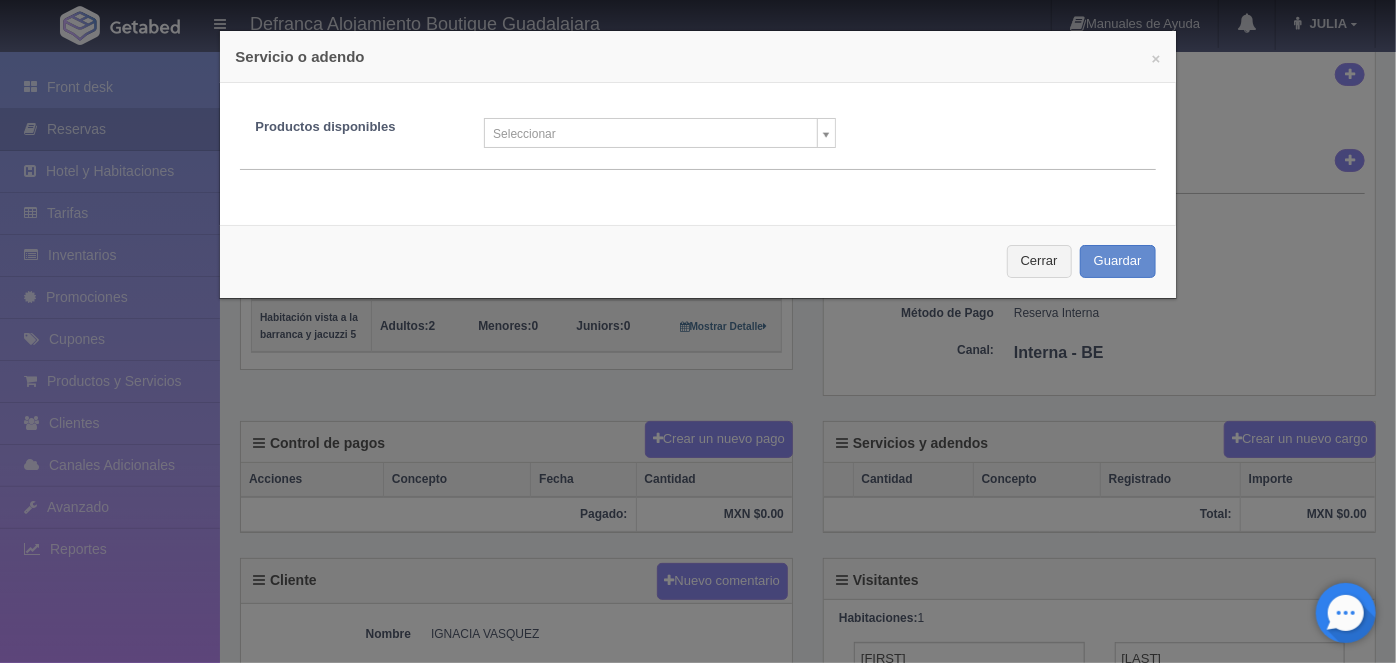 click on "Defranca Alojamiento Boutique Guadalajara
Manuales de Ayuda
Actualizaciones recientes
JULIA
Mi Perfil
Salir / Log Out
Procesando...
Front desk
Reservas
Hotel y Habitaciones
Tarifas
Inventarios
Promociones
Cupones
Productos y Servicios
Clientes
Canales Adicionales" at bounding box center (698, 442) 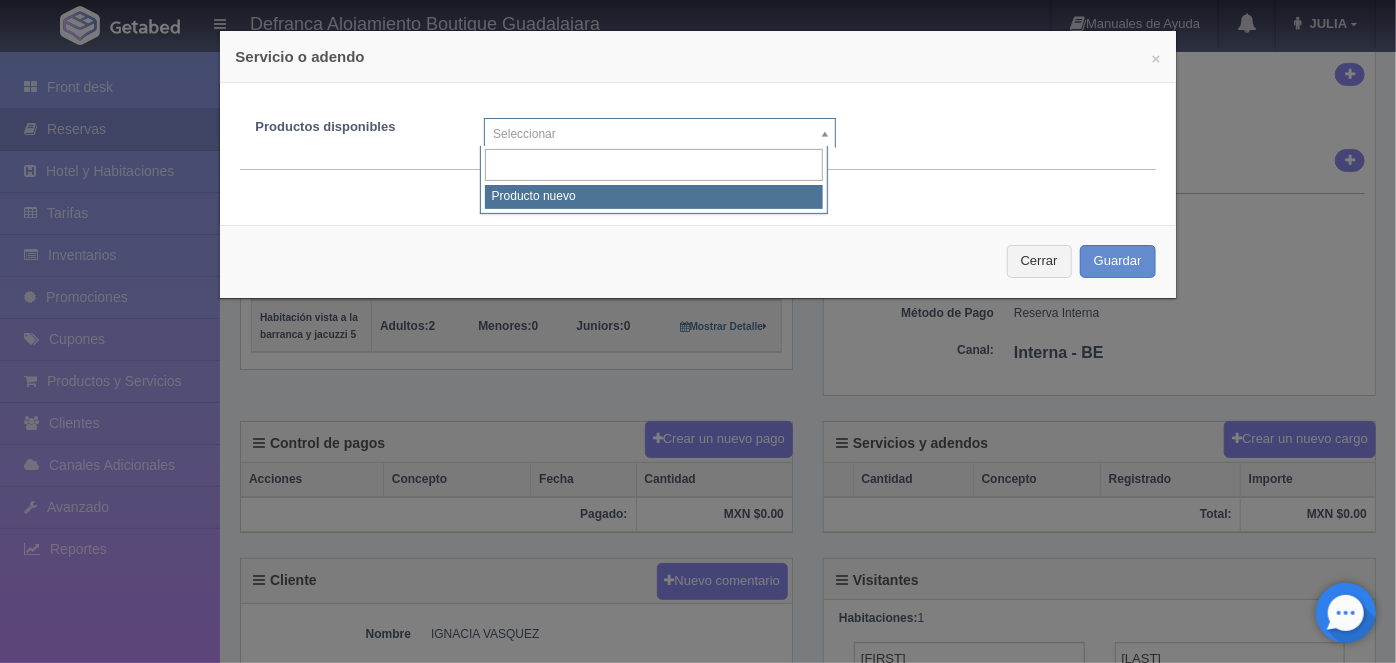 select on "0" 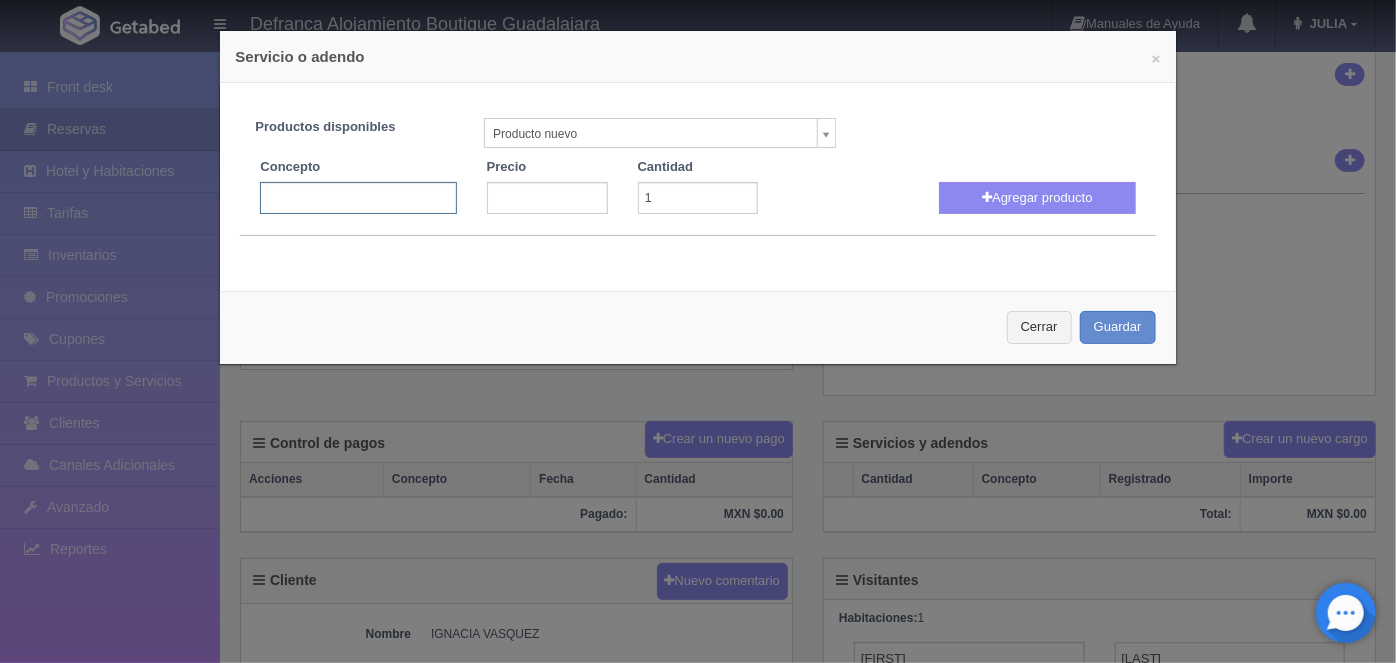 click at bounding box center [358, 198] 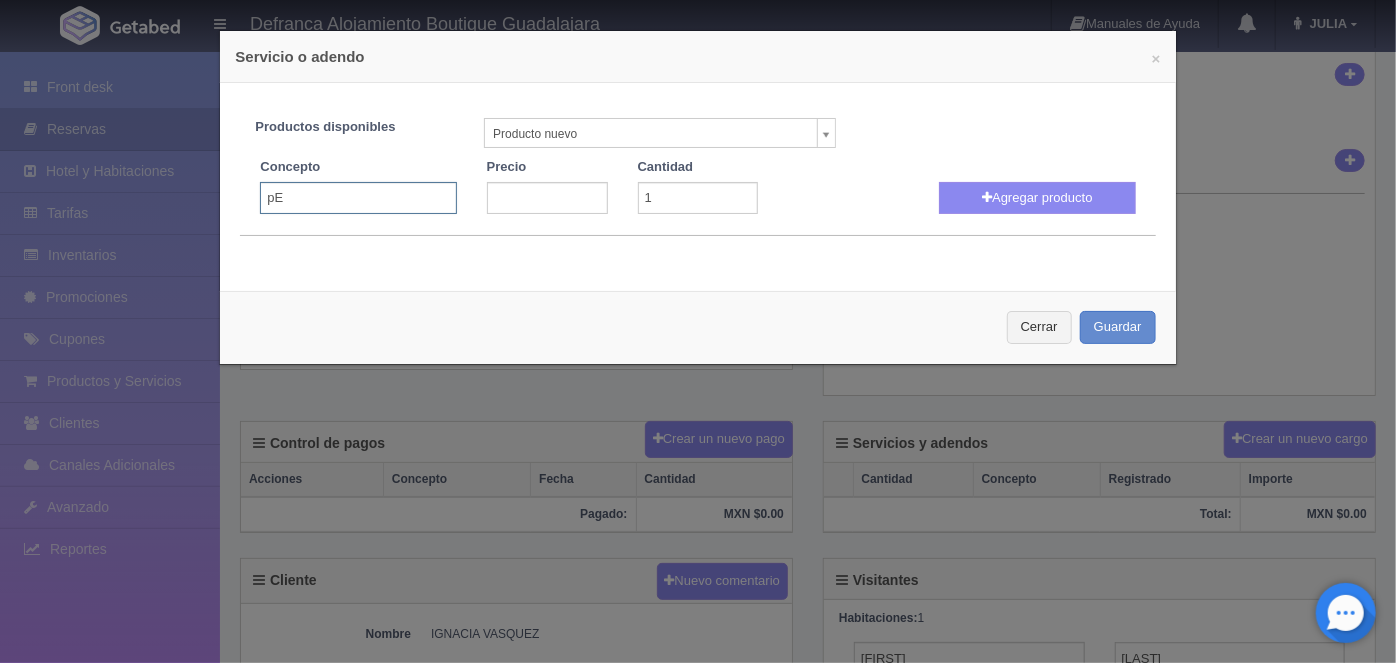 type on "p" 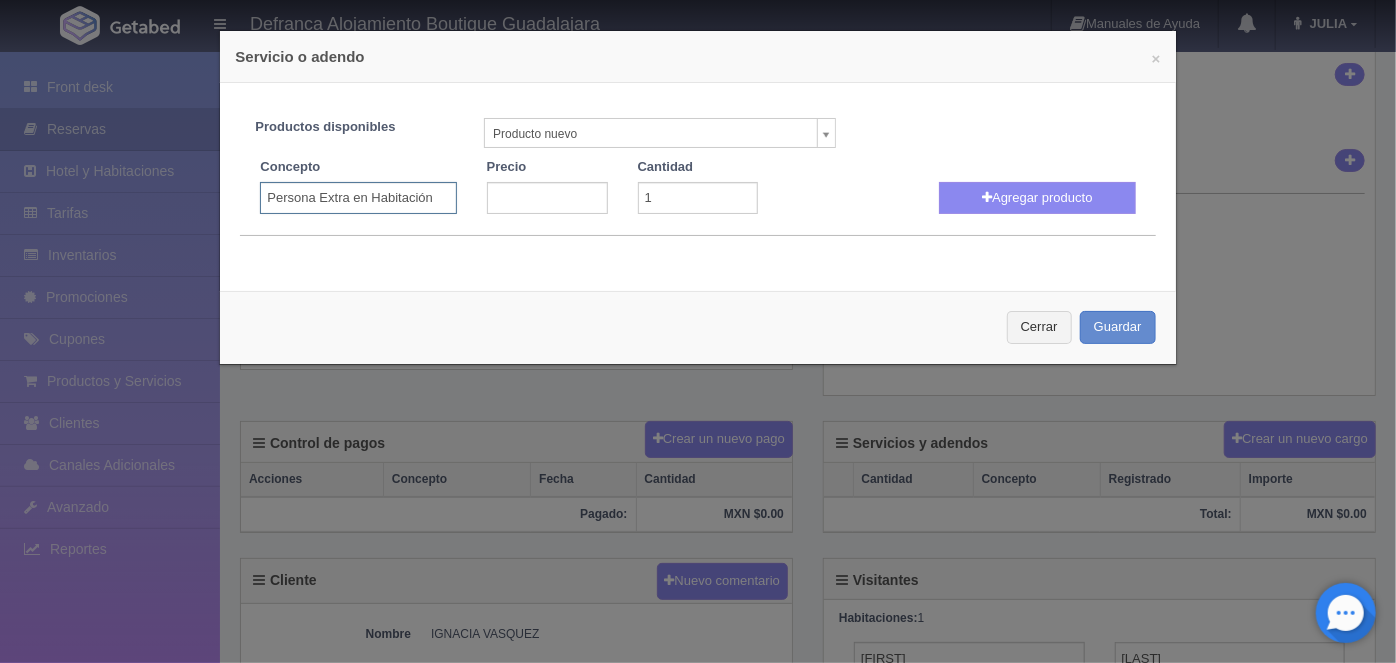 type on "Persona Extra en Habitación" 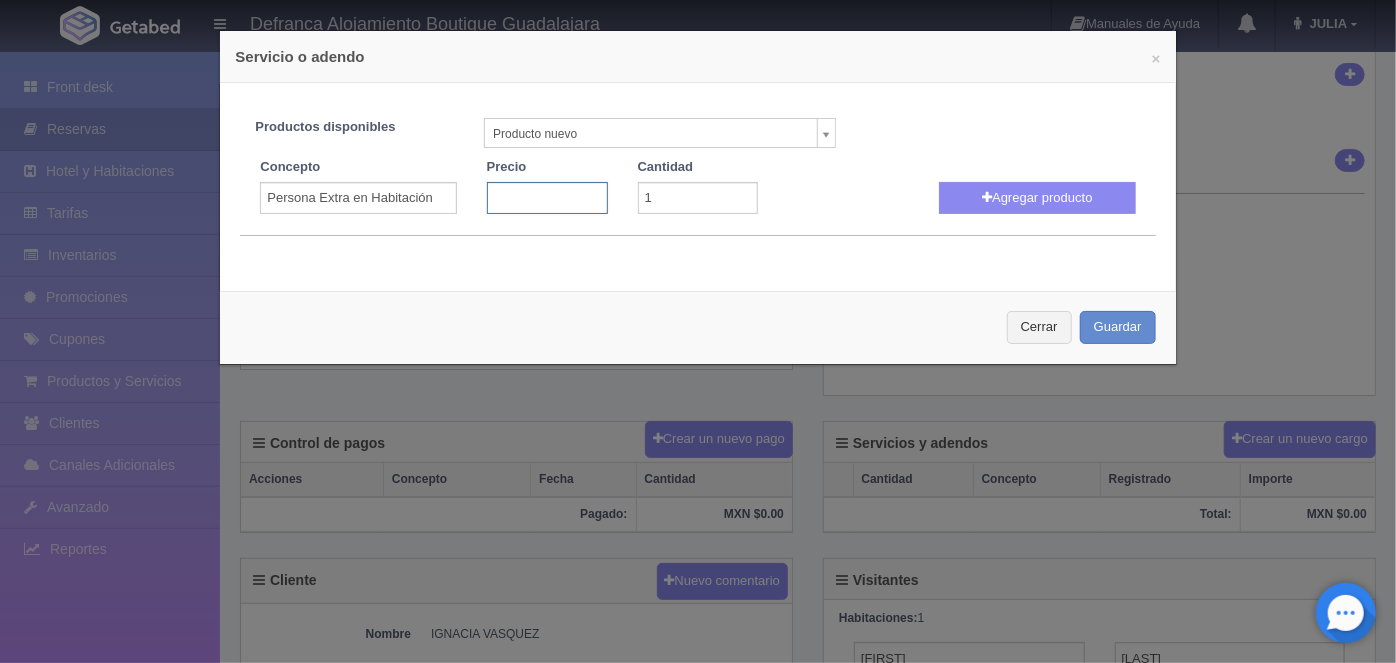 click at bounding box center (547, 198) 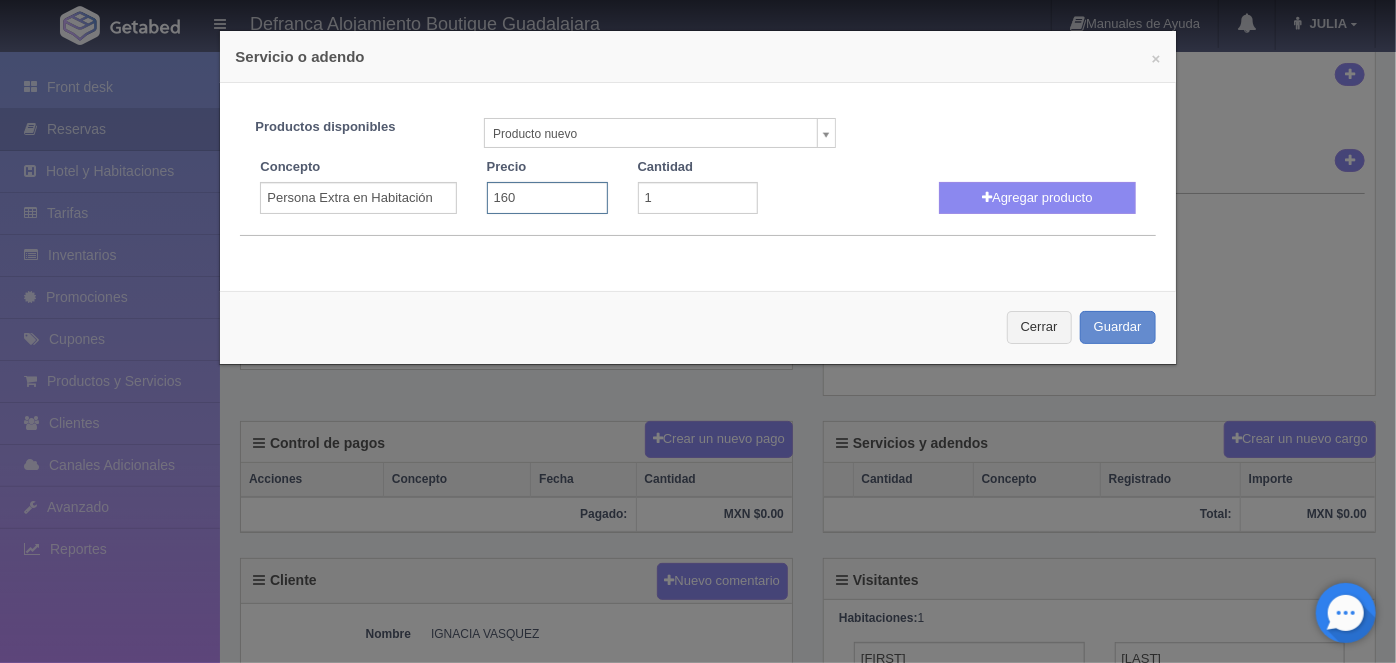 type on "1600" 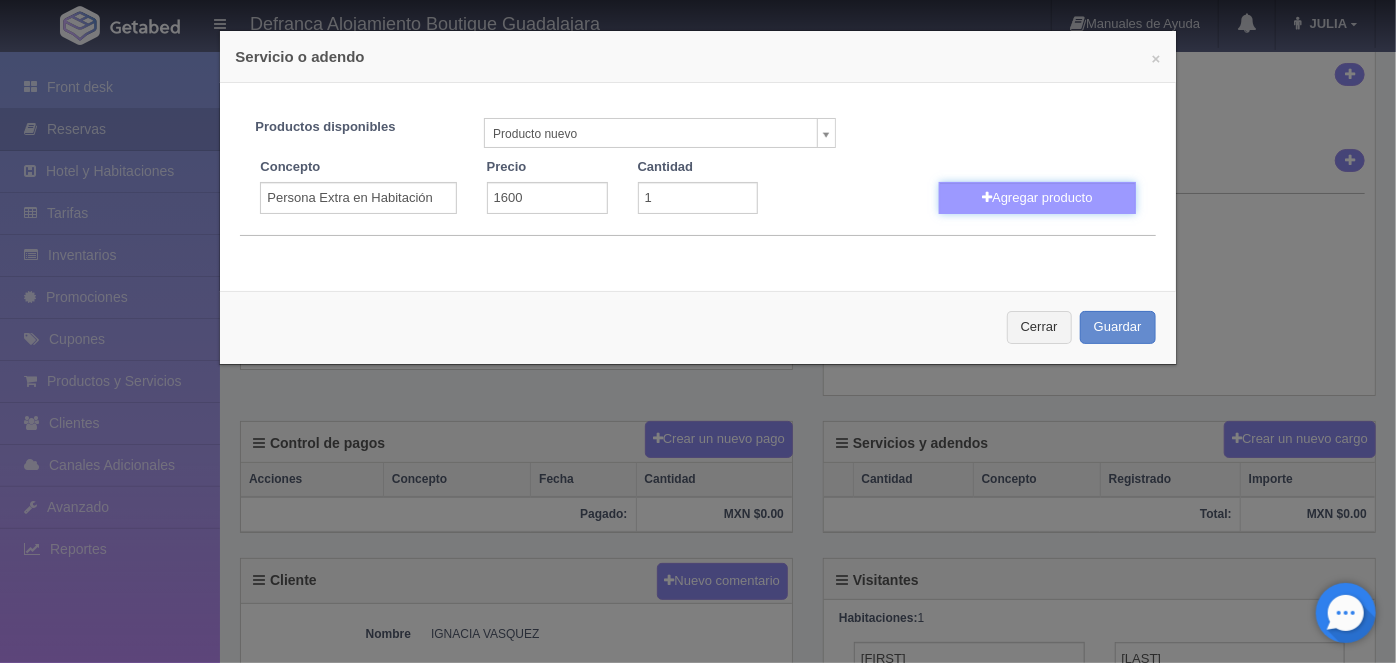 click on "Agregar producto" at bounding box center (1037, 198) 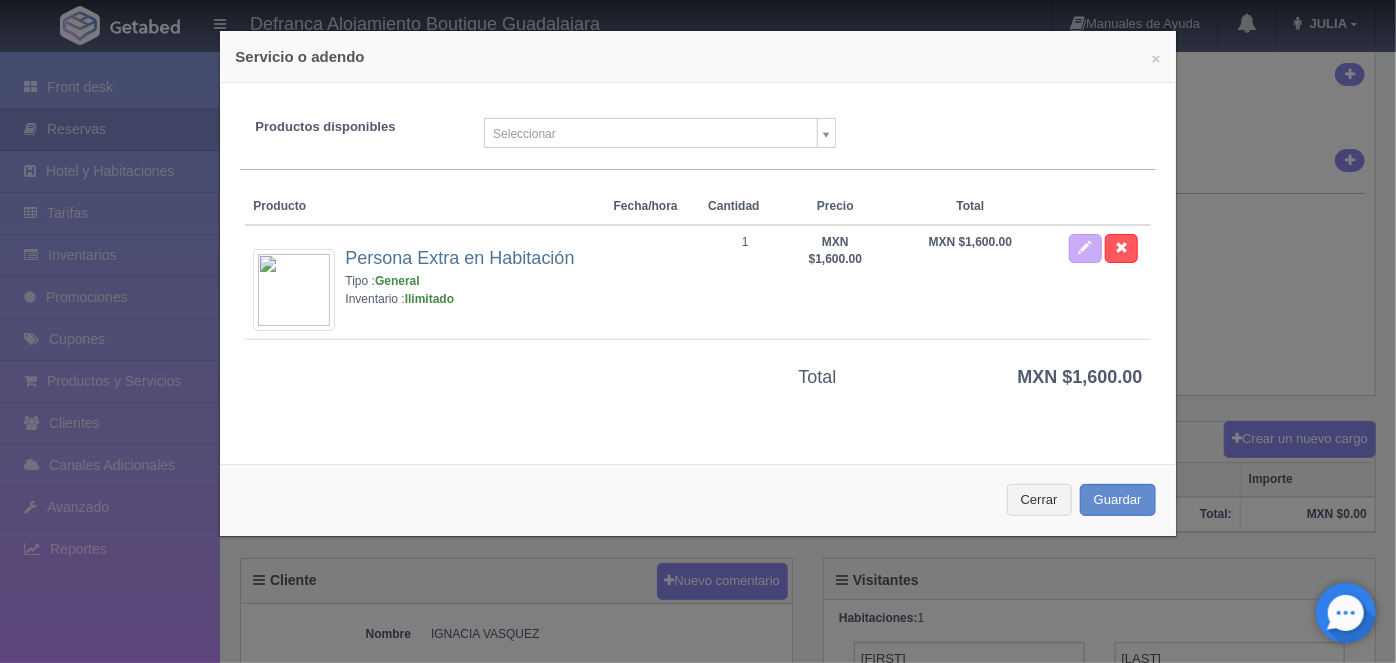 click on "Guardar" at bounding box center [1118, 500] 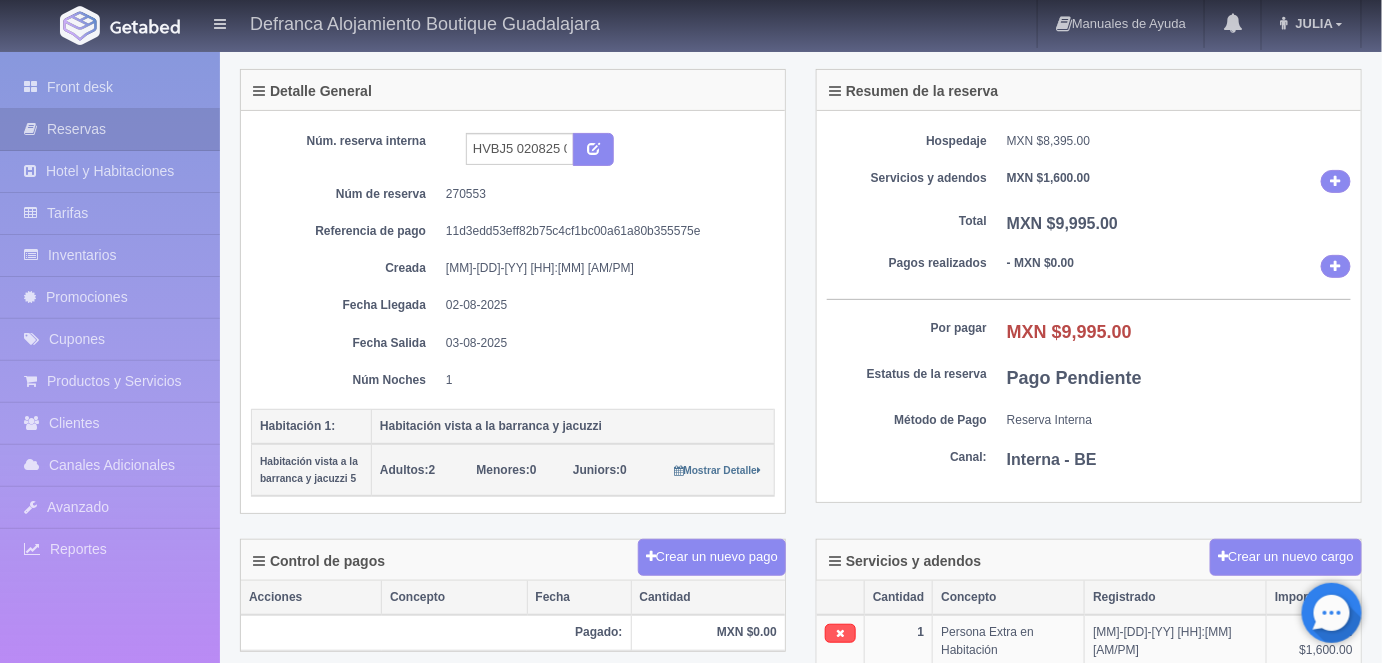 scroll, scrollTop: 0, scrollLeft: 0, axis: both 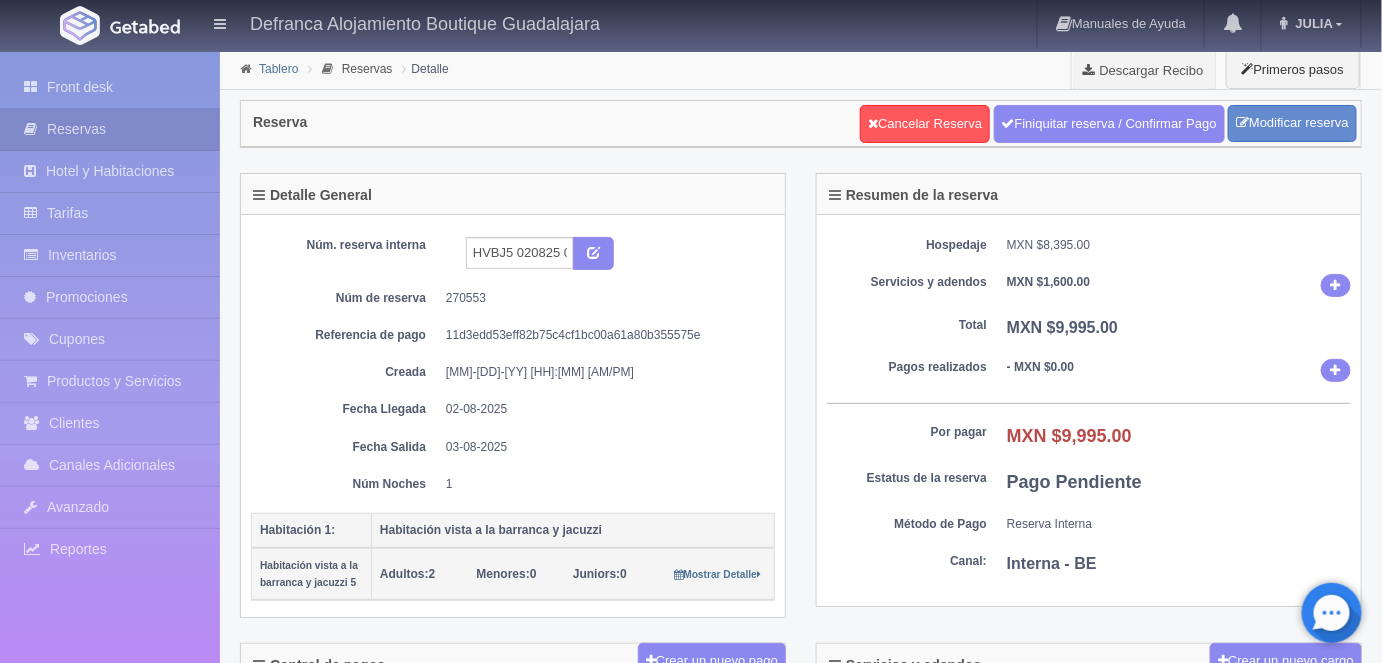 click on "Tablero" at bounding box center [278, 69] 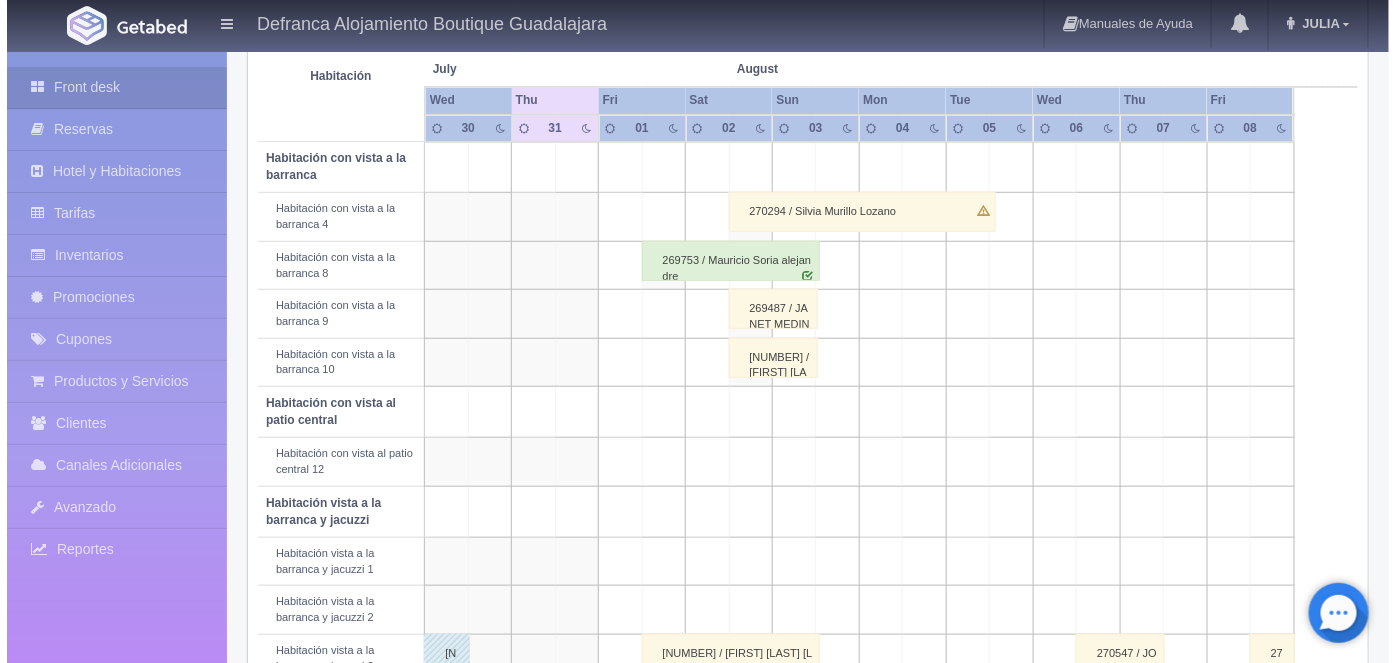 scroll, scrollTop: 368, scrollLeft: 0, axis: vertical 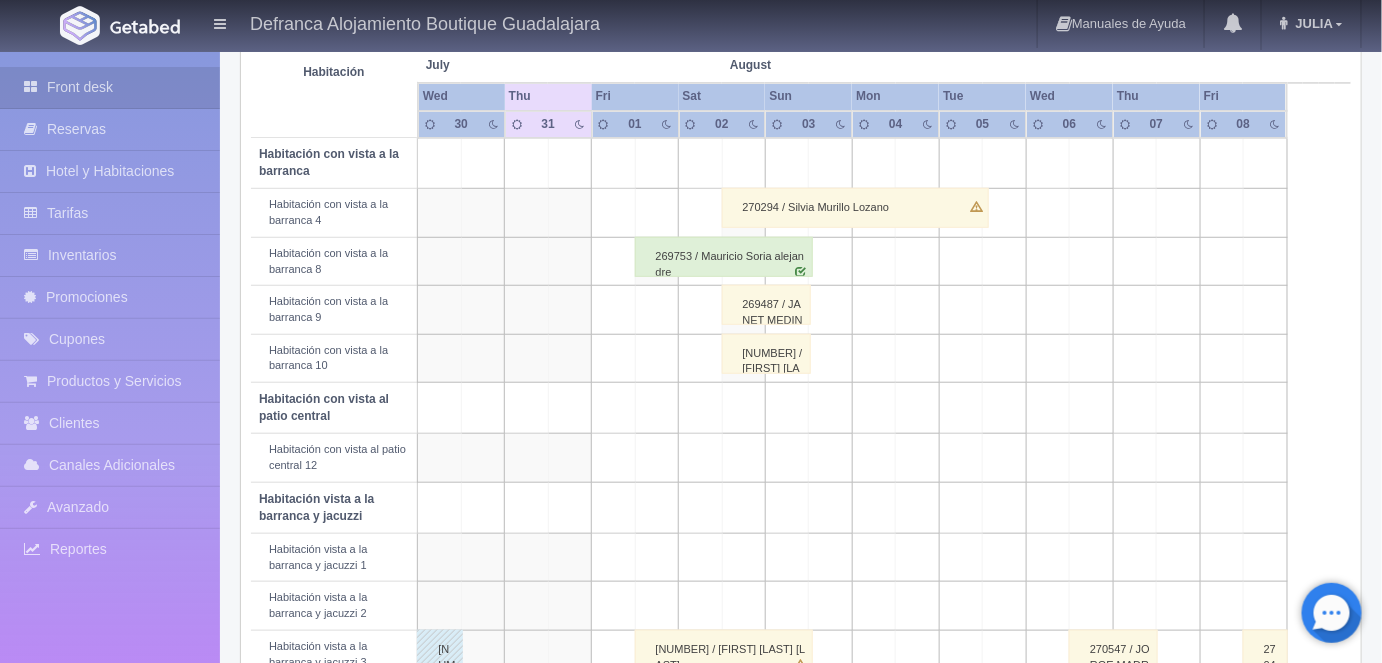 click at bounding box center [743, 458] 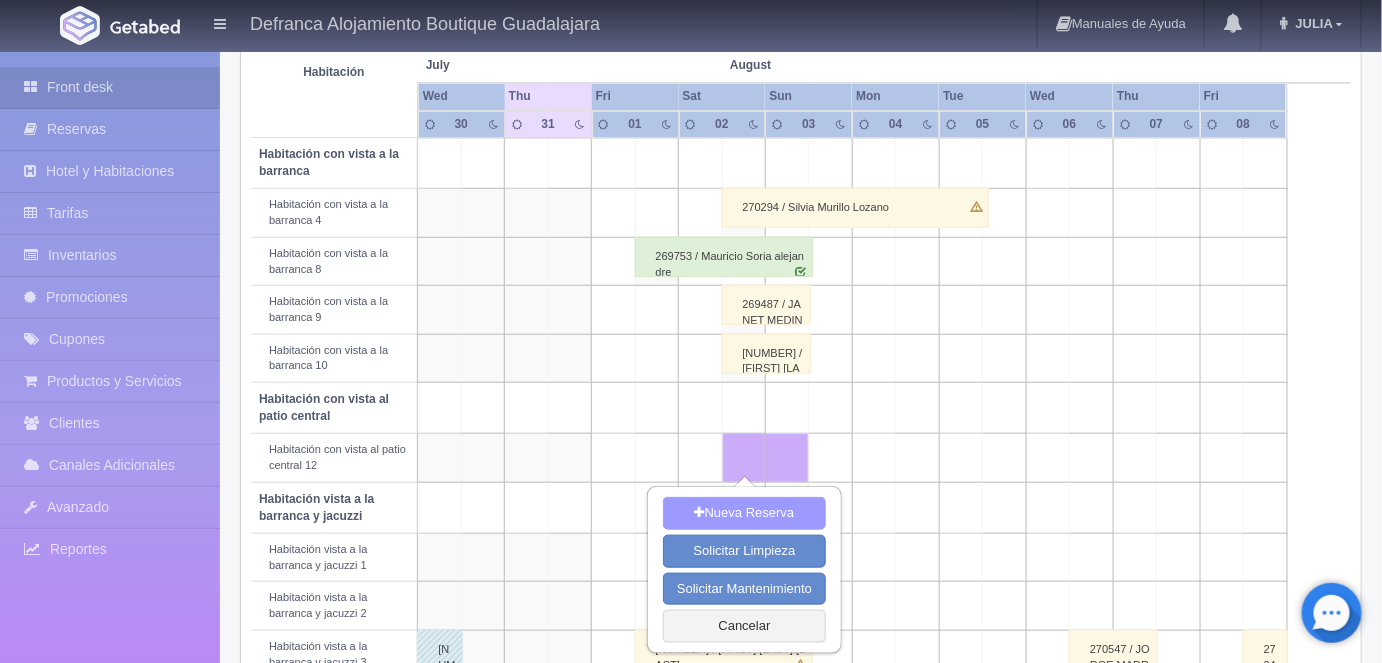 click on "Nueva Reserva" at bounding box center [744, 513] 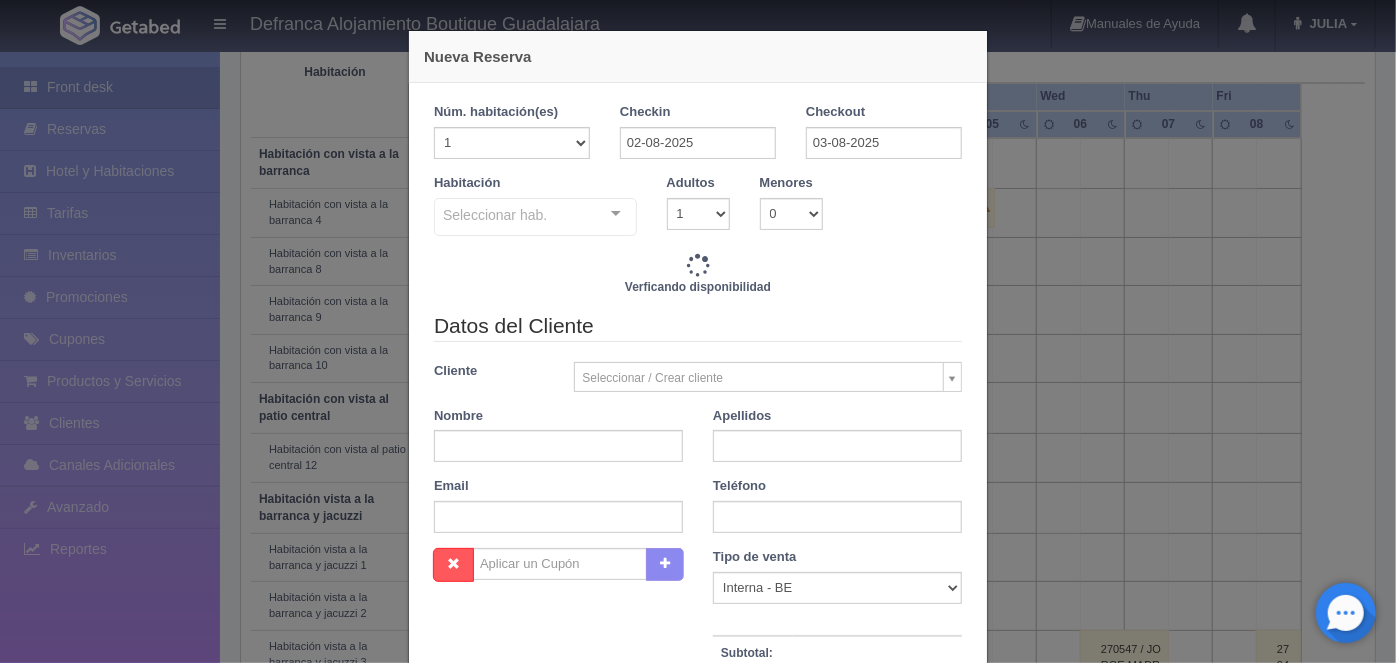 checkbox on "false" 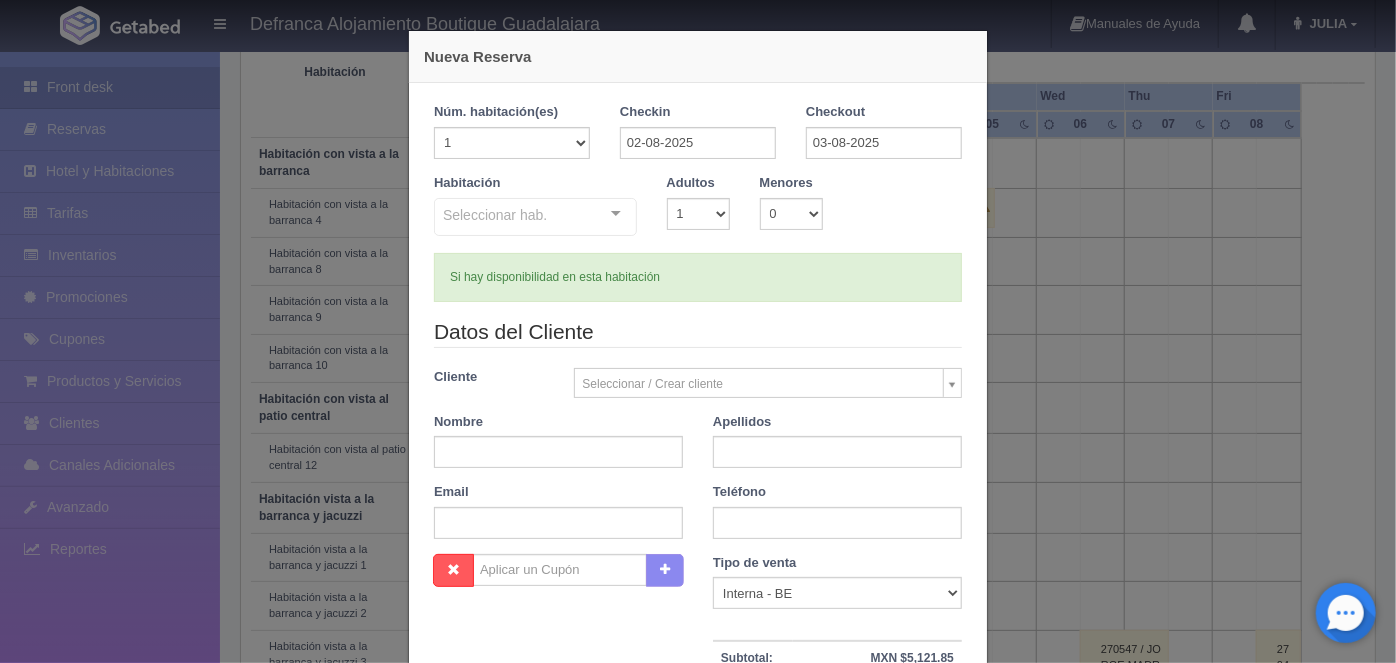 click at bounding box center (616, 214) 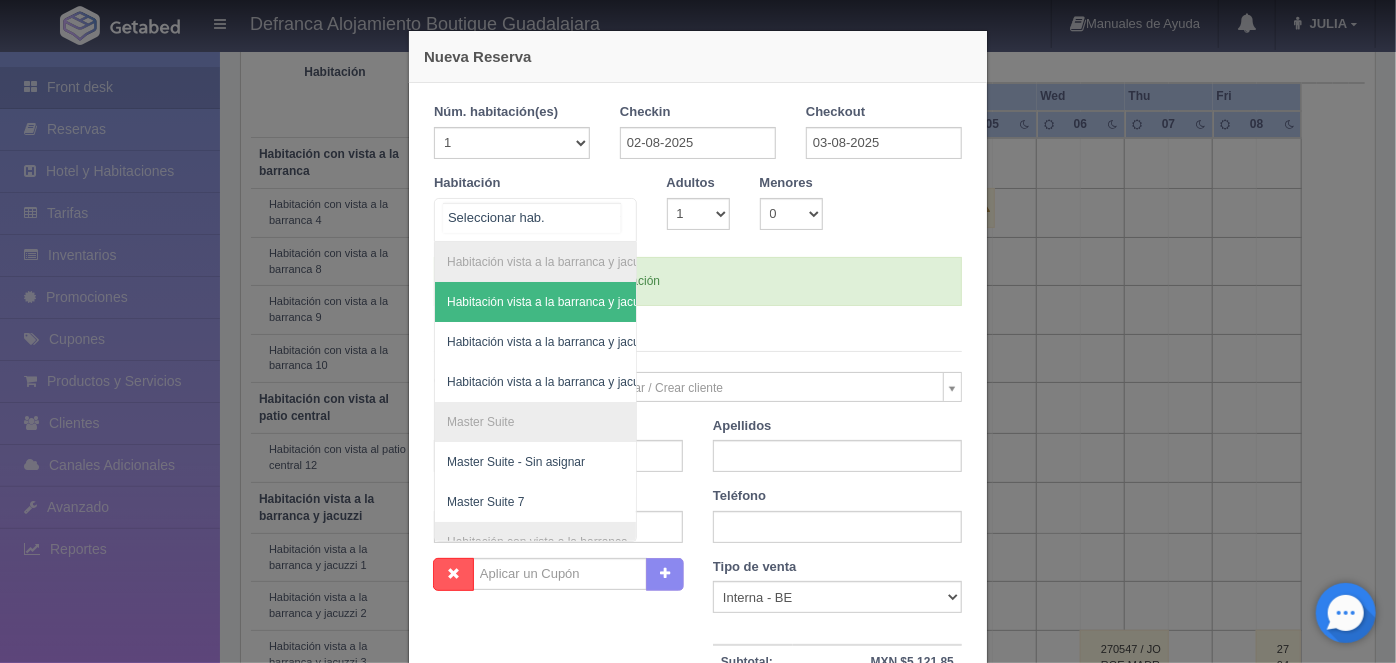 checkbox on "false" 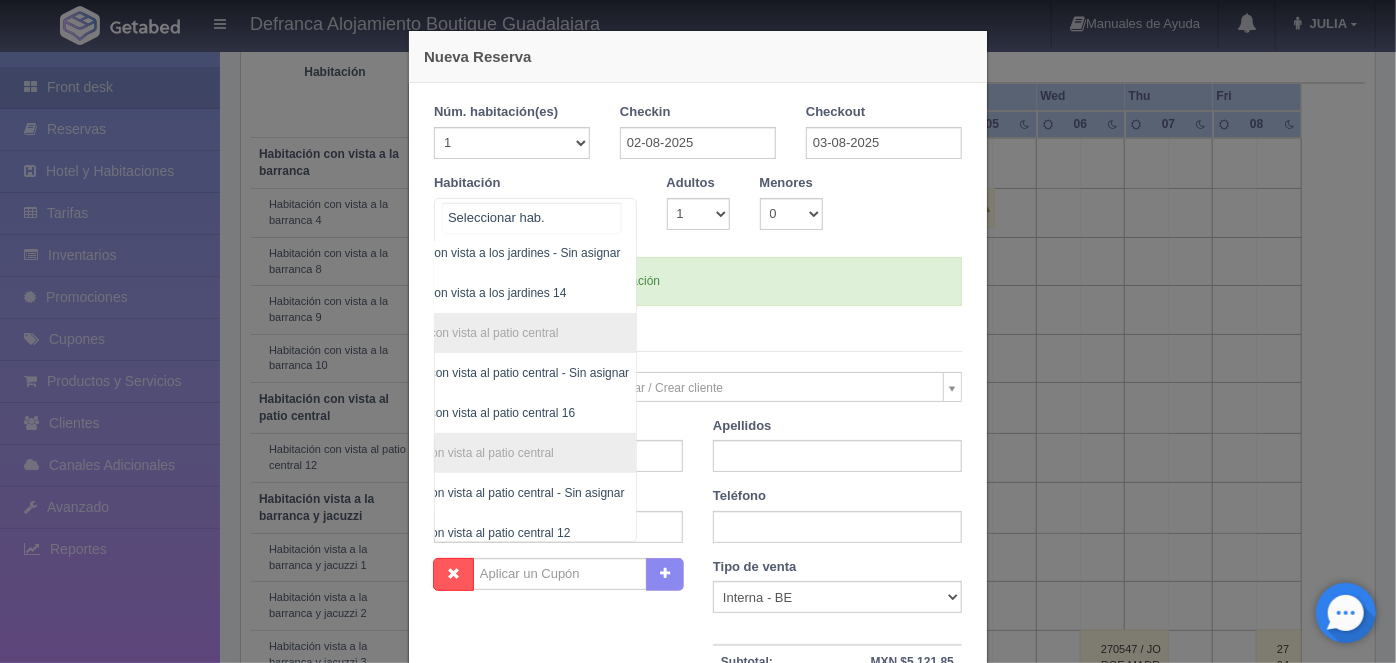 scroll, scrollTop: 434, scrollLeft: 82, axis: both 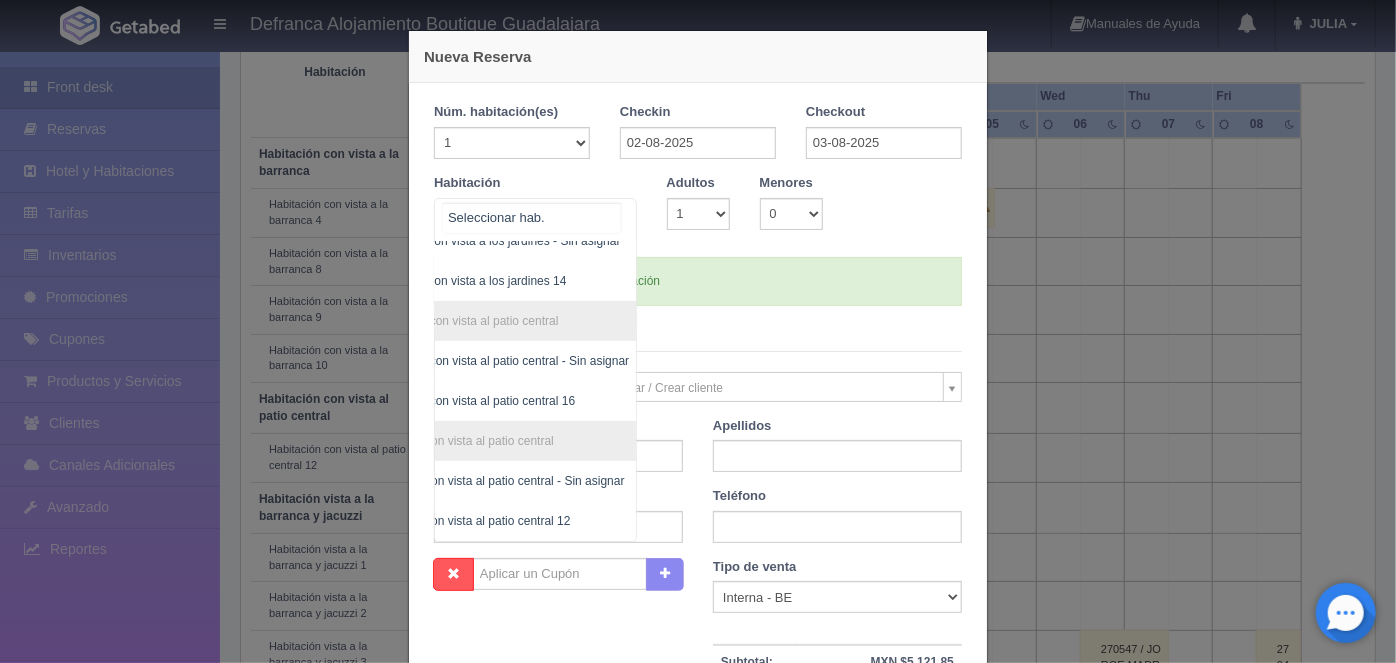click on "Habitación con vista al patio central  12" at bounding box center (467, 521) 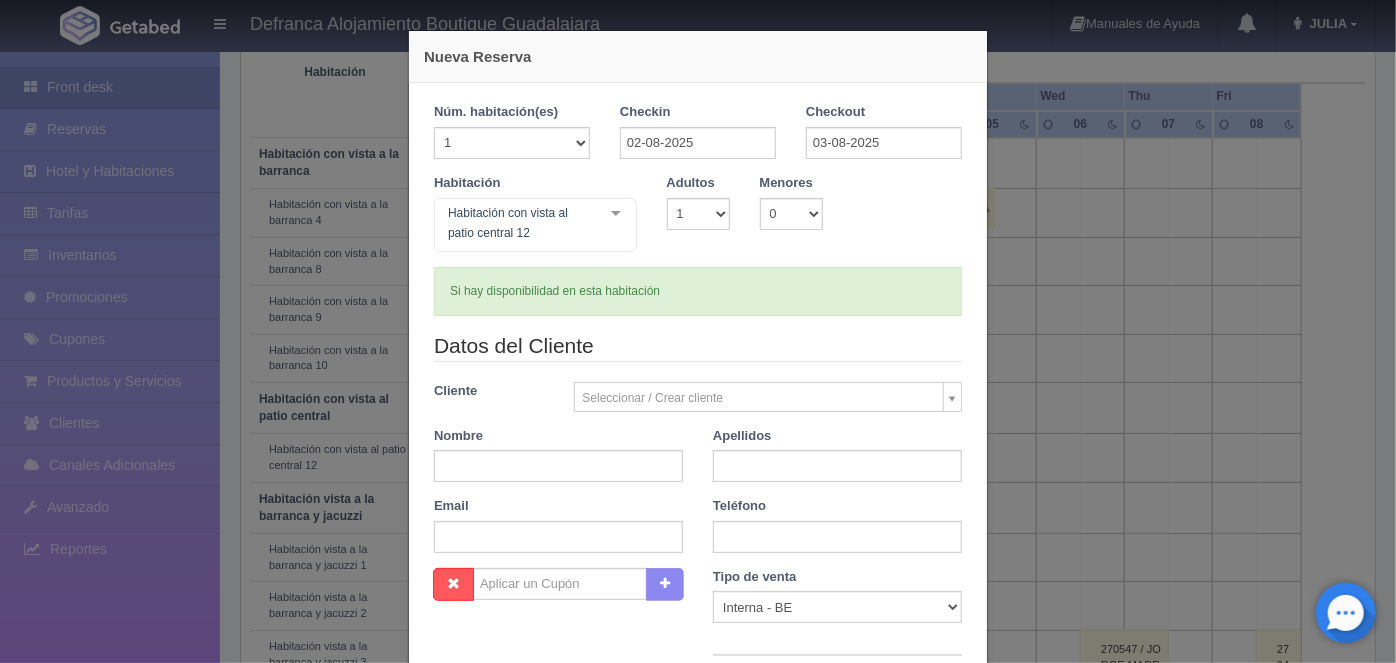type 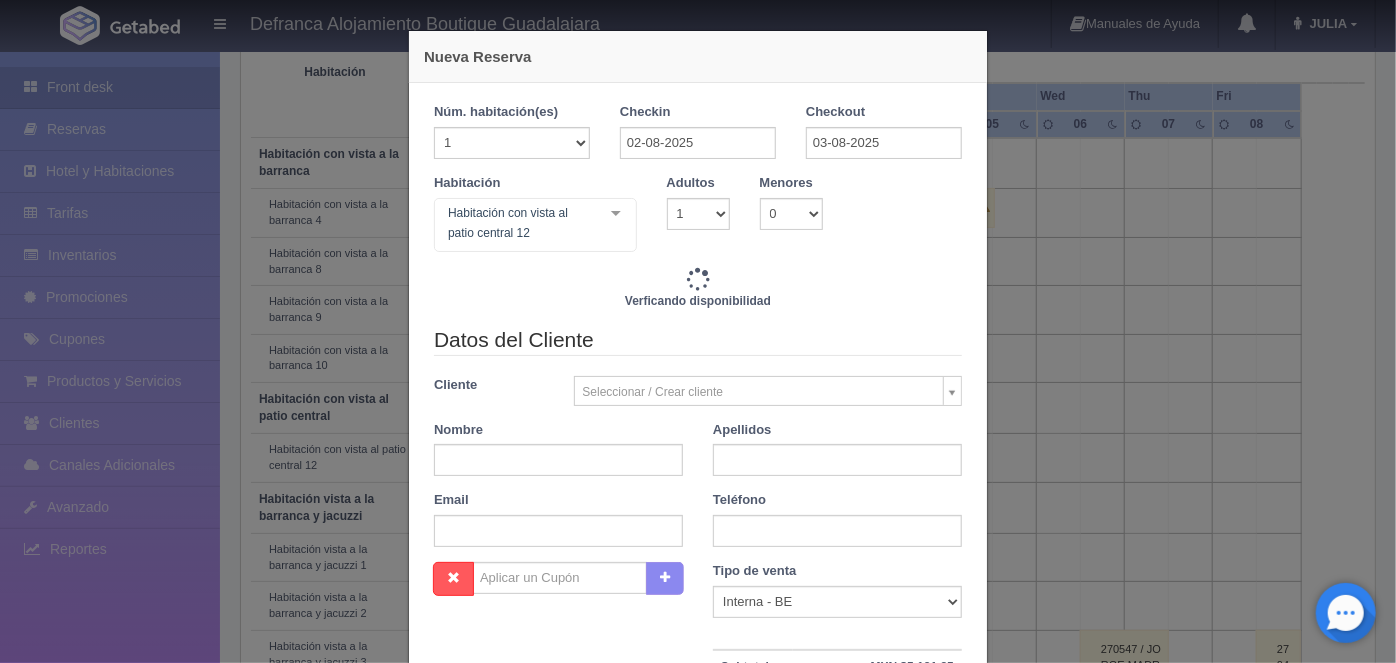 type on "6095.00" 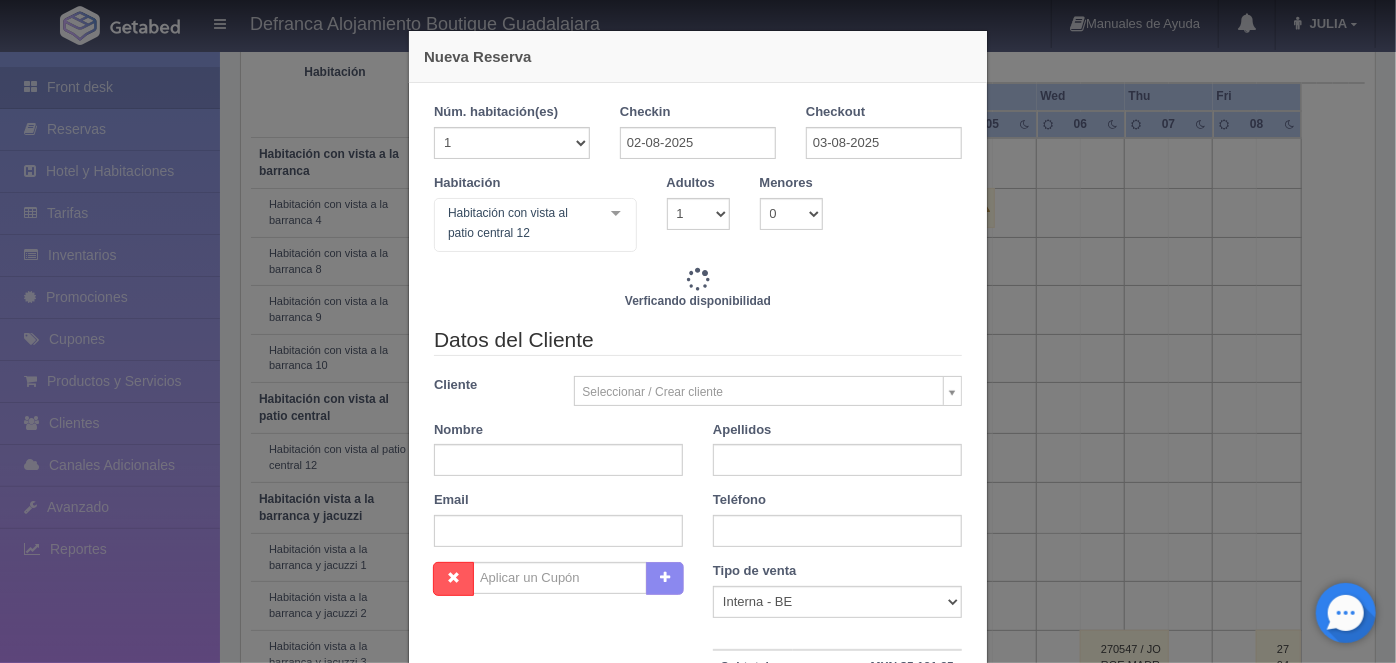 checkbox on "false" 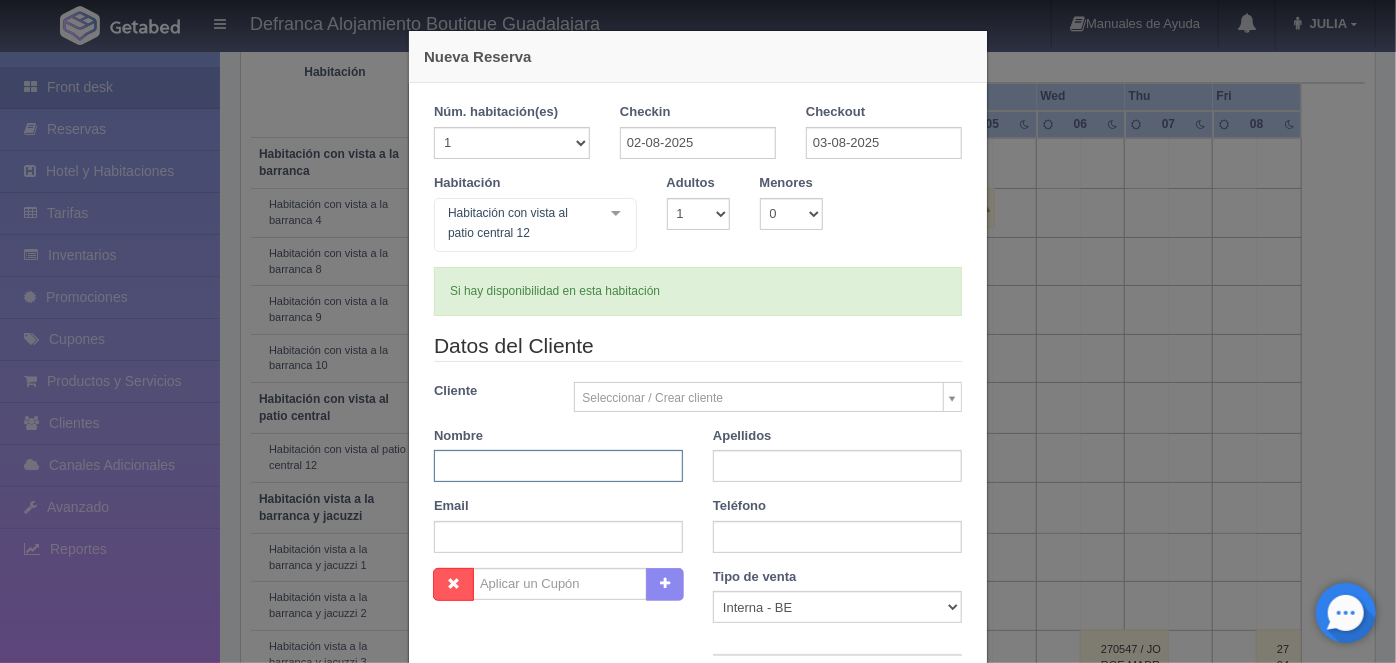 click at bounding box center [558, 466] 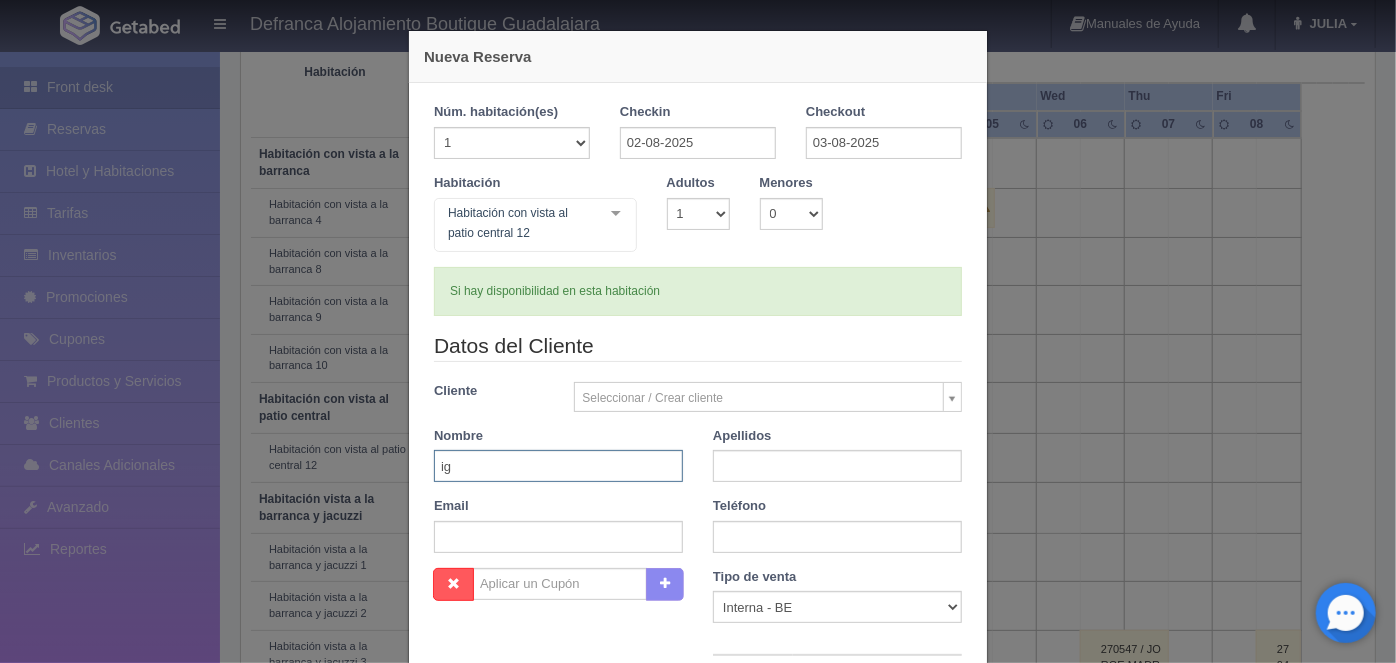 type on "[FIRST]" 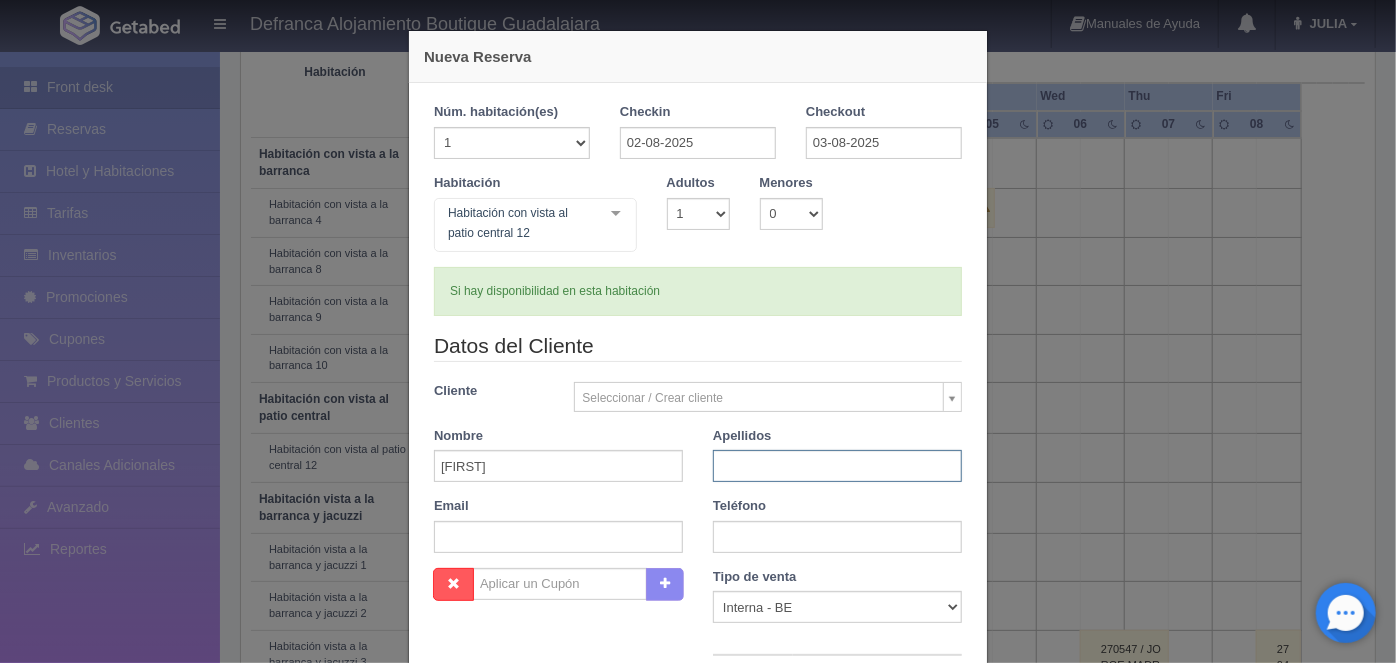 click at bounding box center (837, 466) 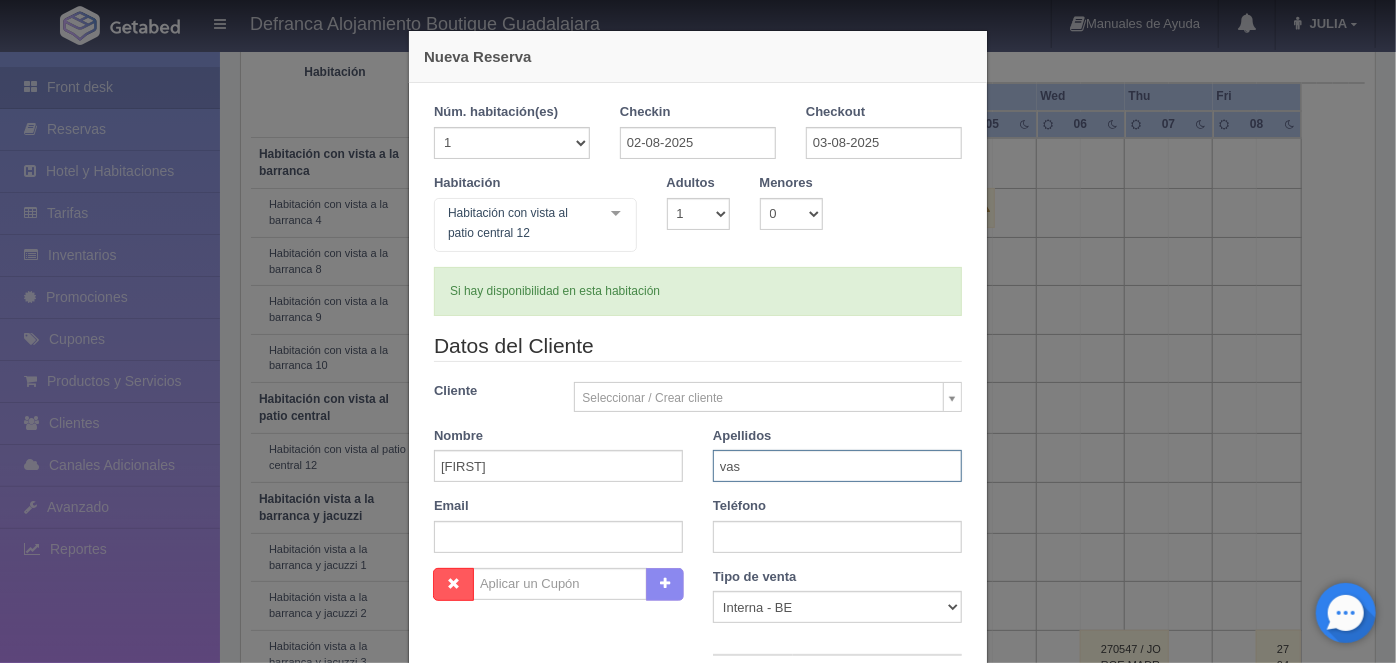 type on "[LAST]" 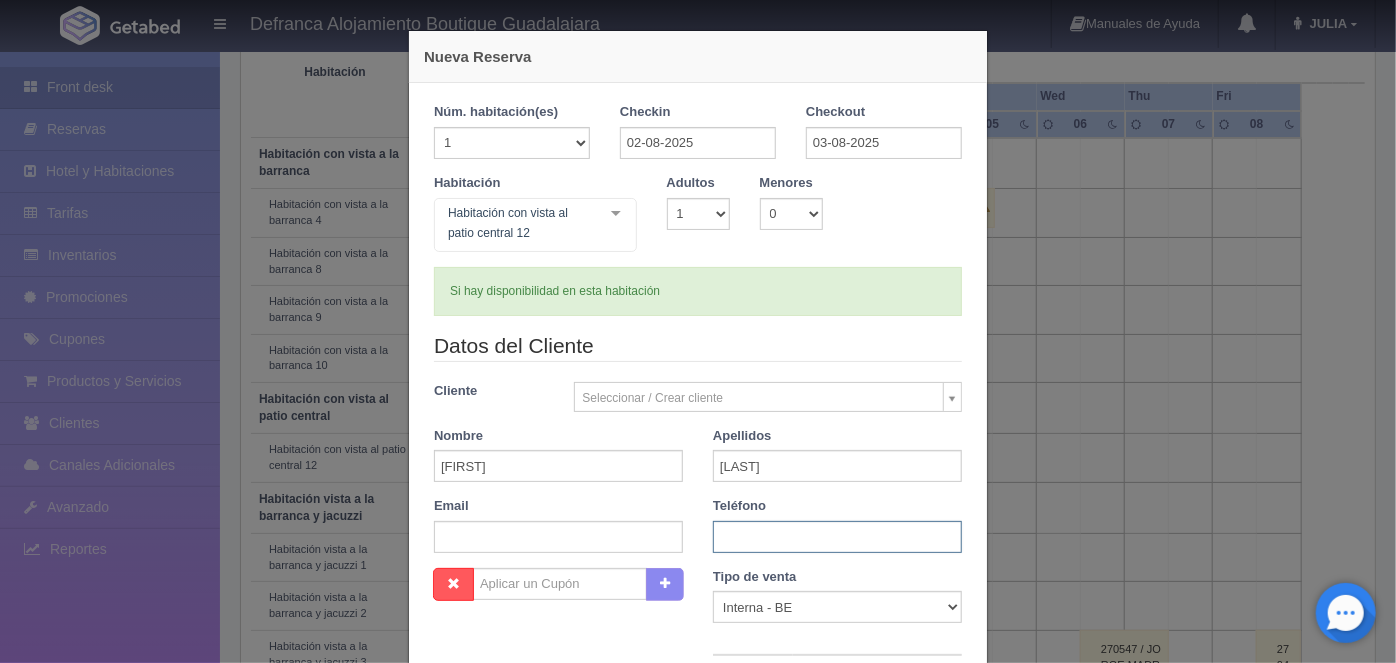 click at bounding box center [837, 537] 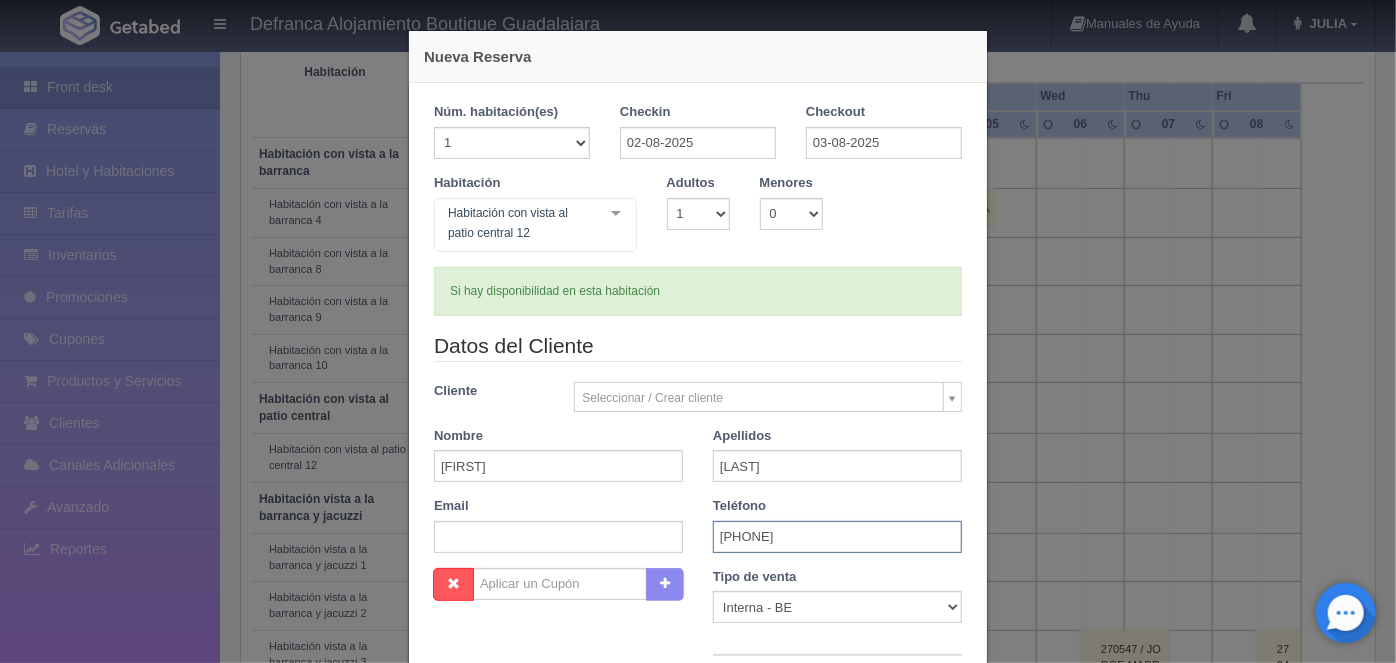 type on "[PHONE]" 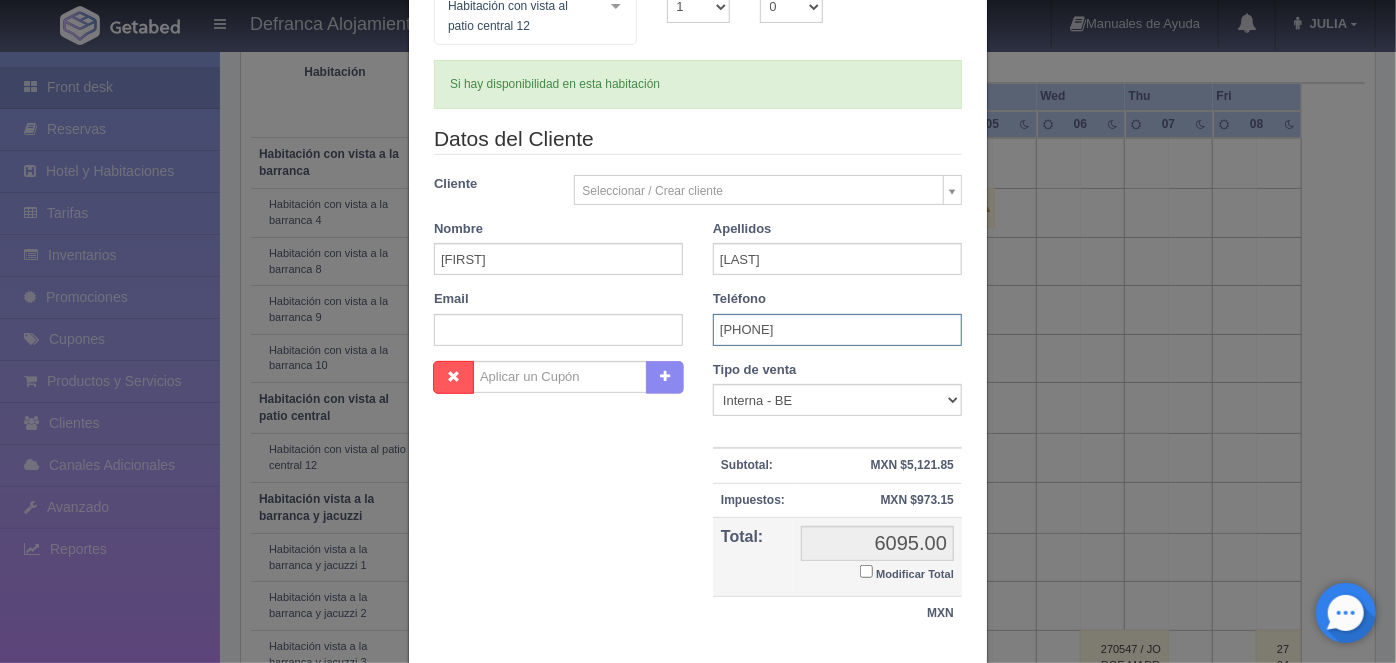 scroll, scrollTop: 329, scrollLeft: 0, axis: vertical 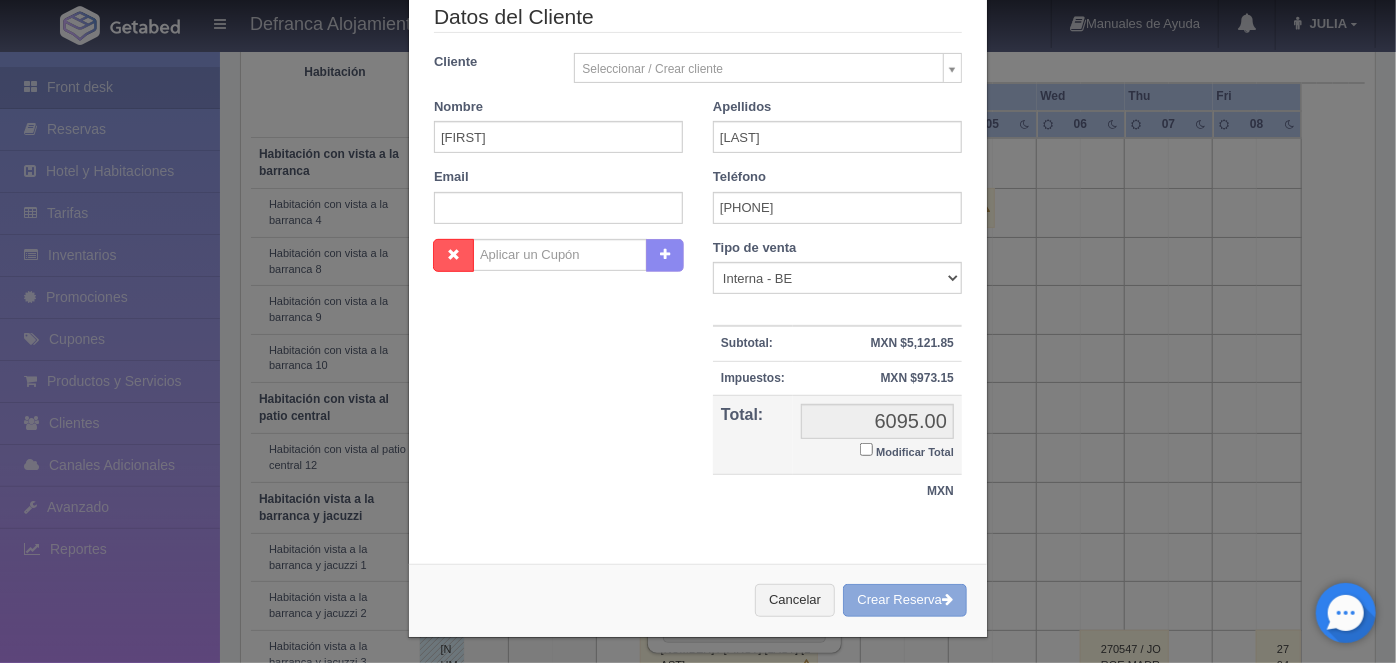 click on "Crear Reserva" at bounding box center [905, 600] 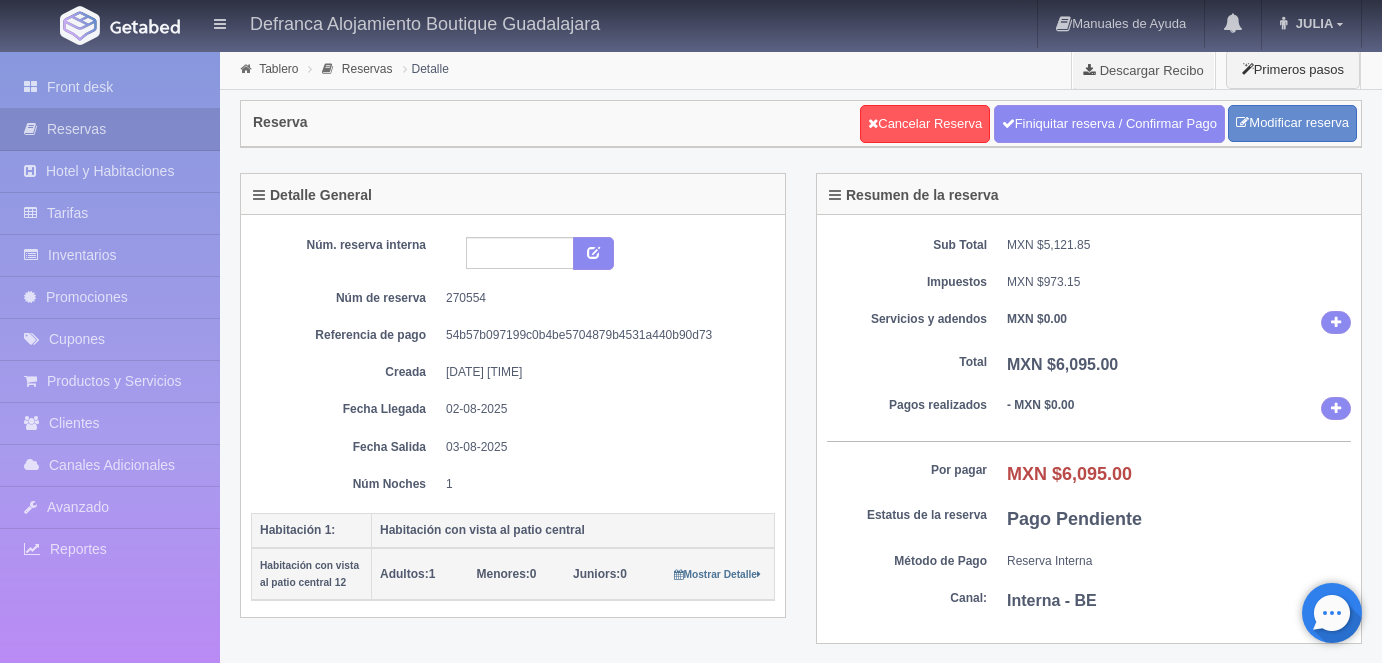 scroll, scrollTop: 0, scrollLeft: 0, axis: both 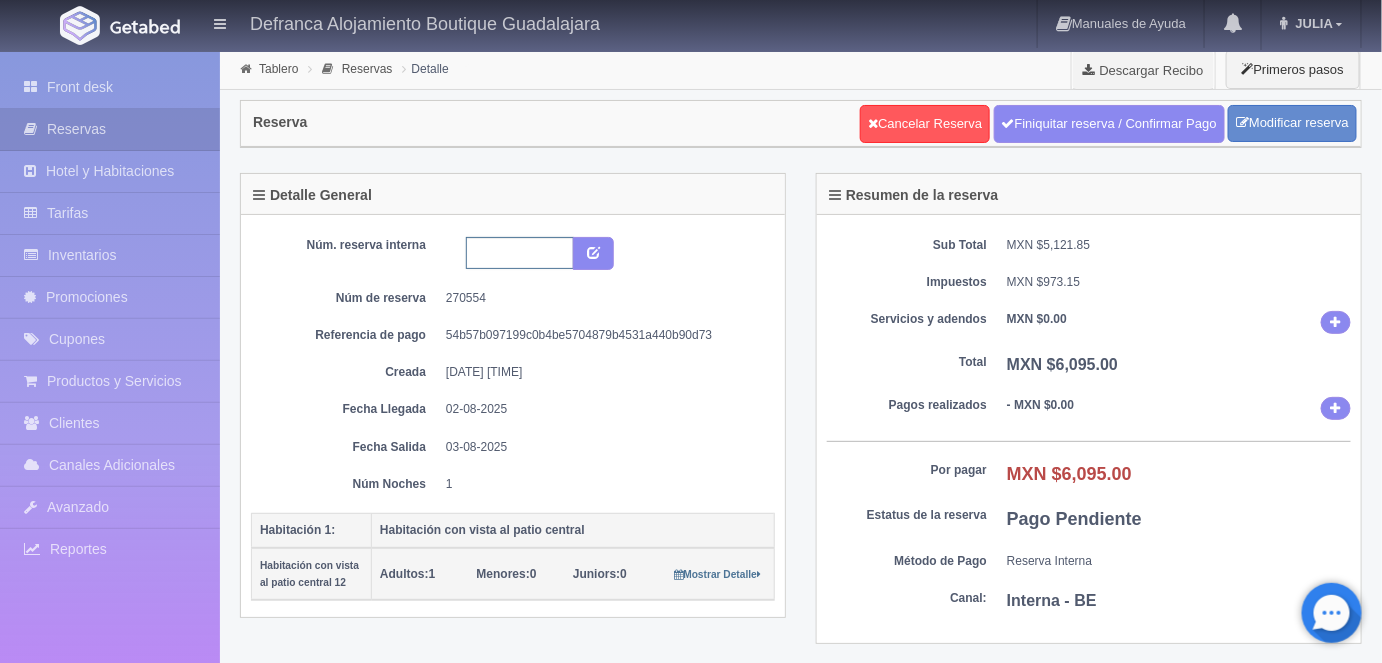 click at bounding box center (520, 253) 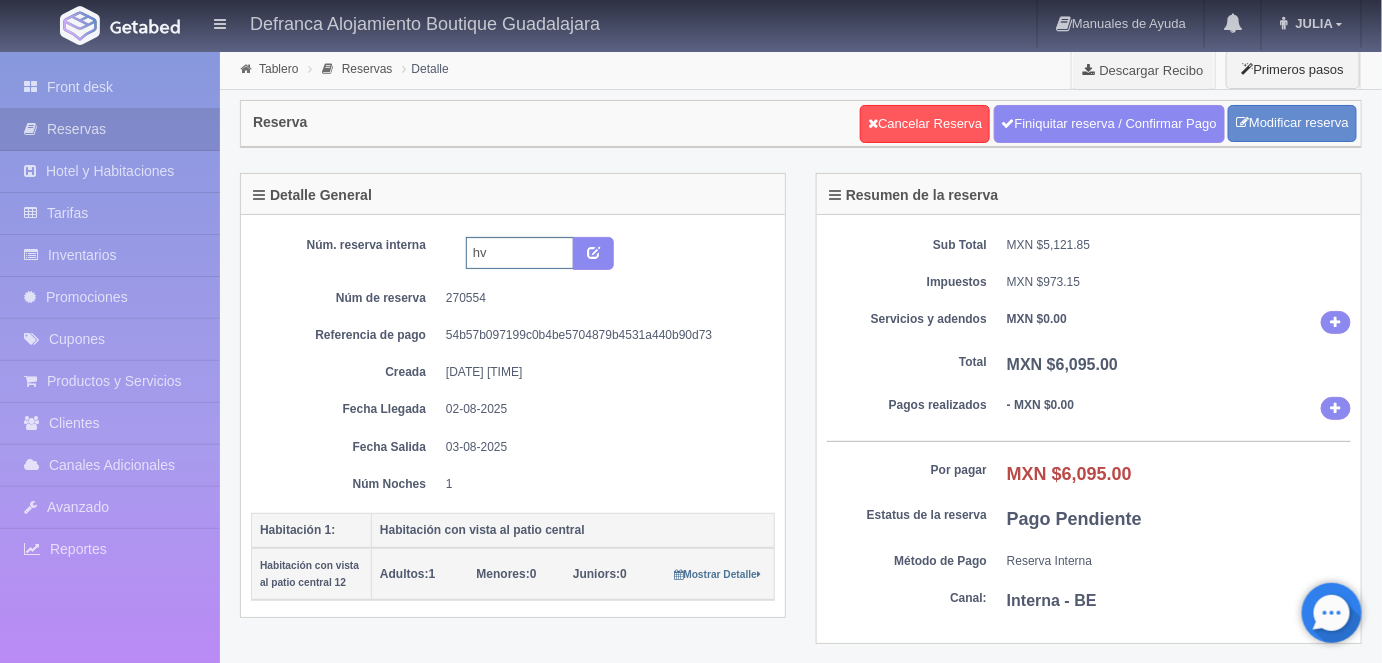 type on "h" 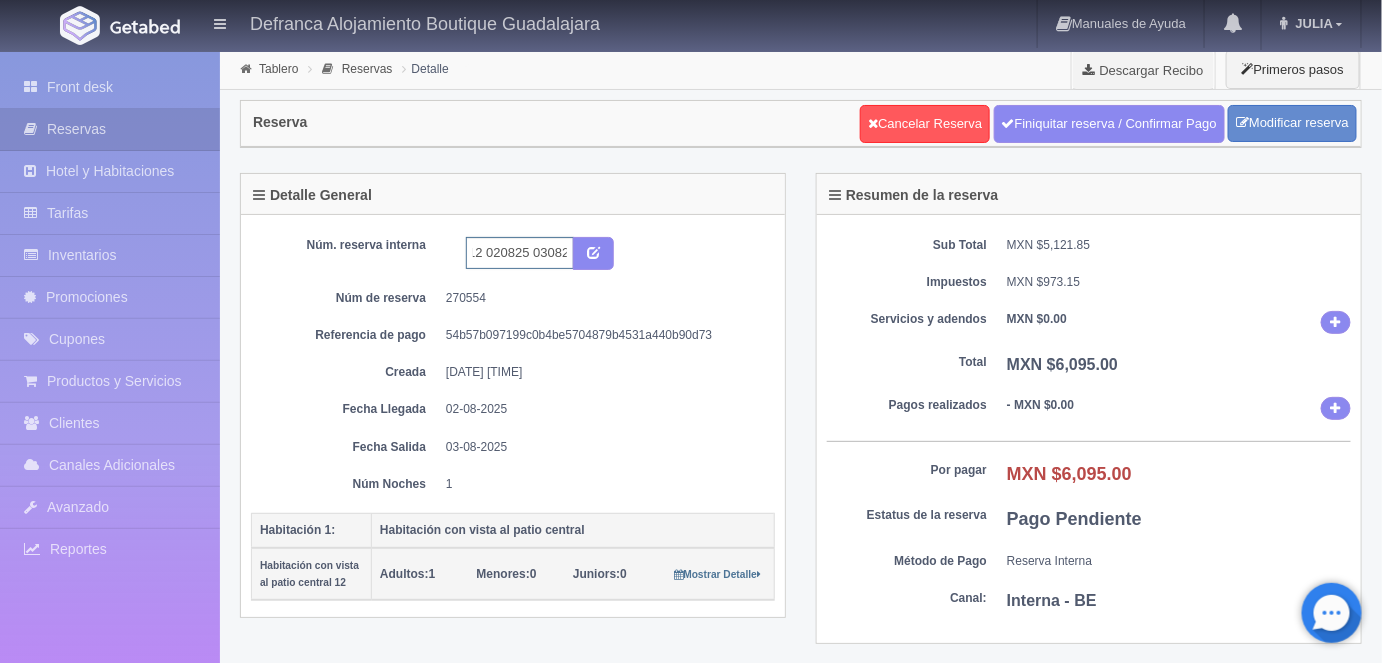 scroll, scrollTop: 0, scrollLeft: 48, axis: horizontal 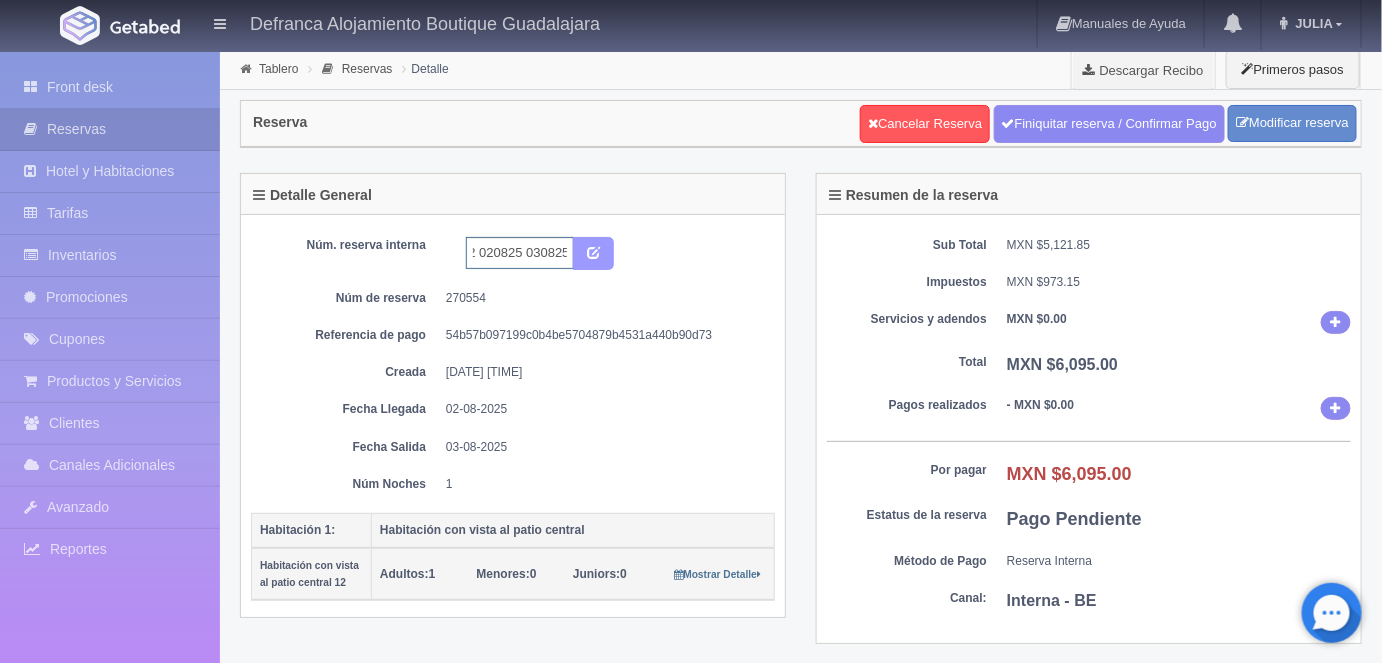 type on "HVPC12 020825 030825" 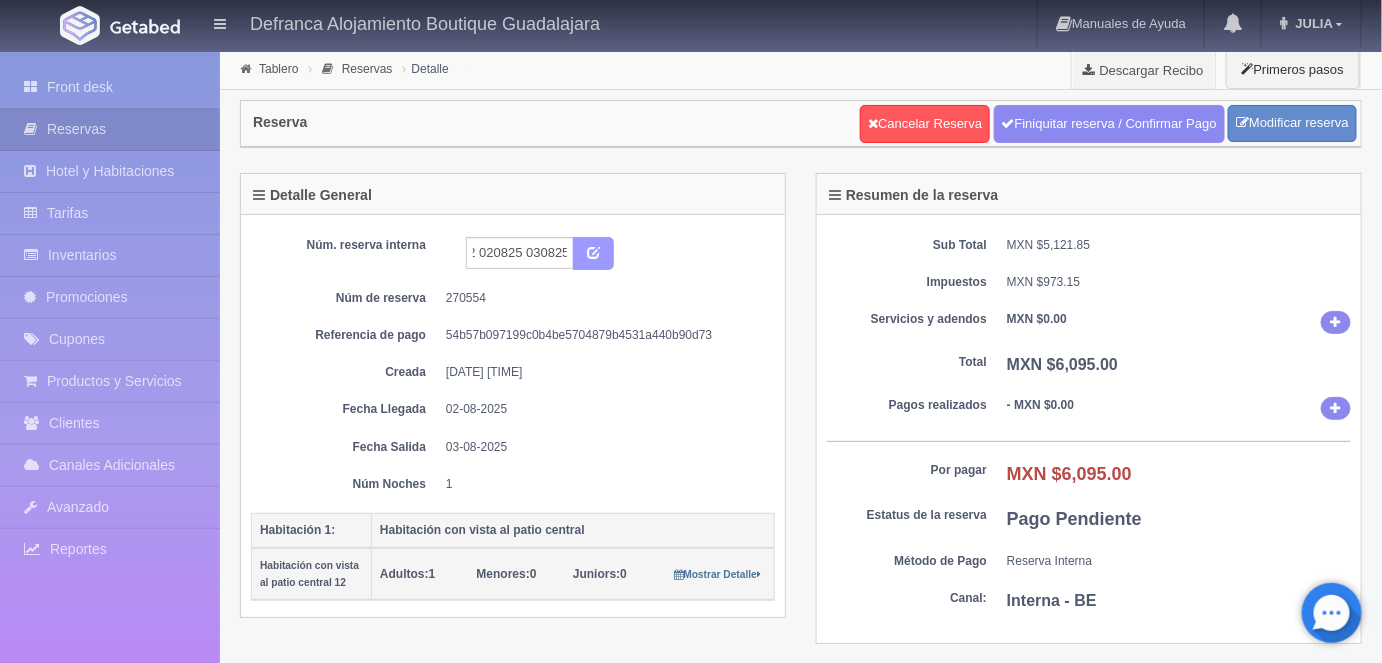 click at bounding box center (593, 251) 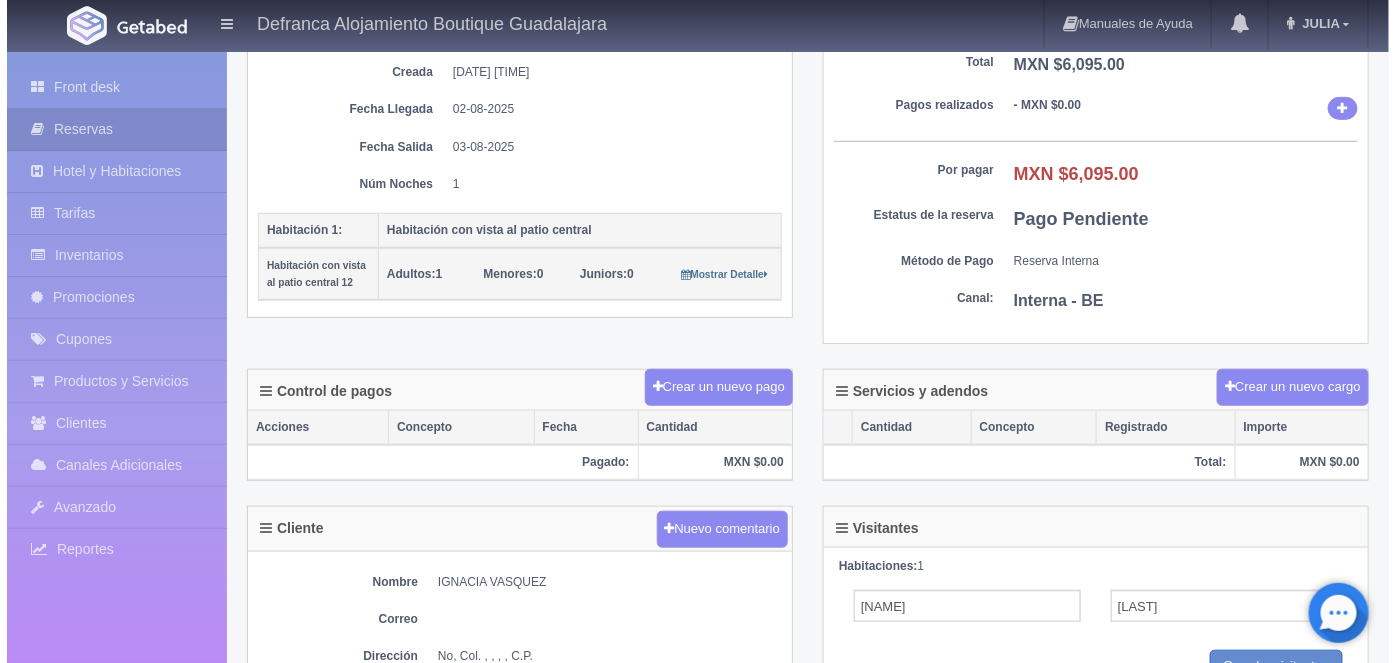 scroll, scrollTop: 330, scrollLeft: 0, axis: vertical 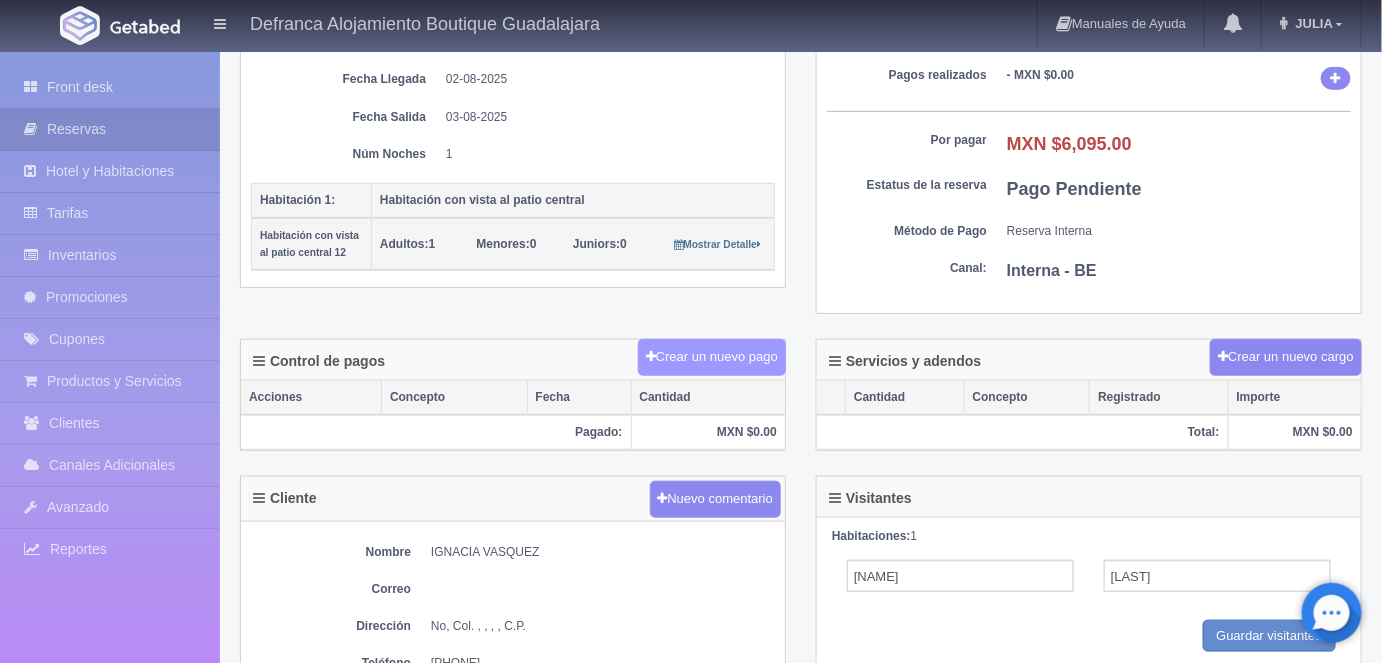 click on "Crear un nuevo pago" at bounding box center [712, 357] 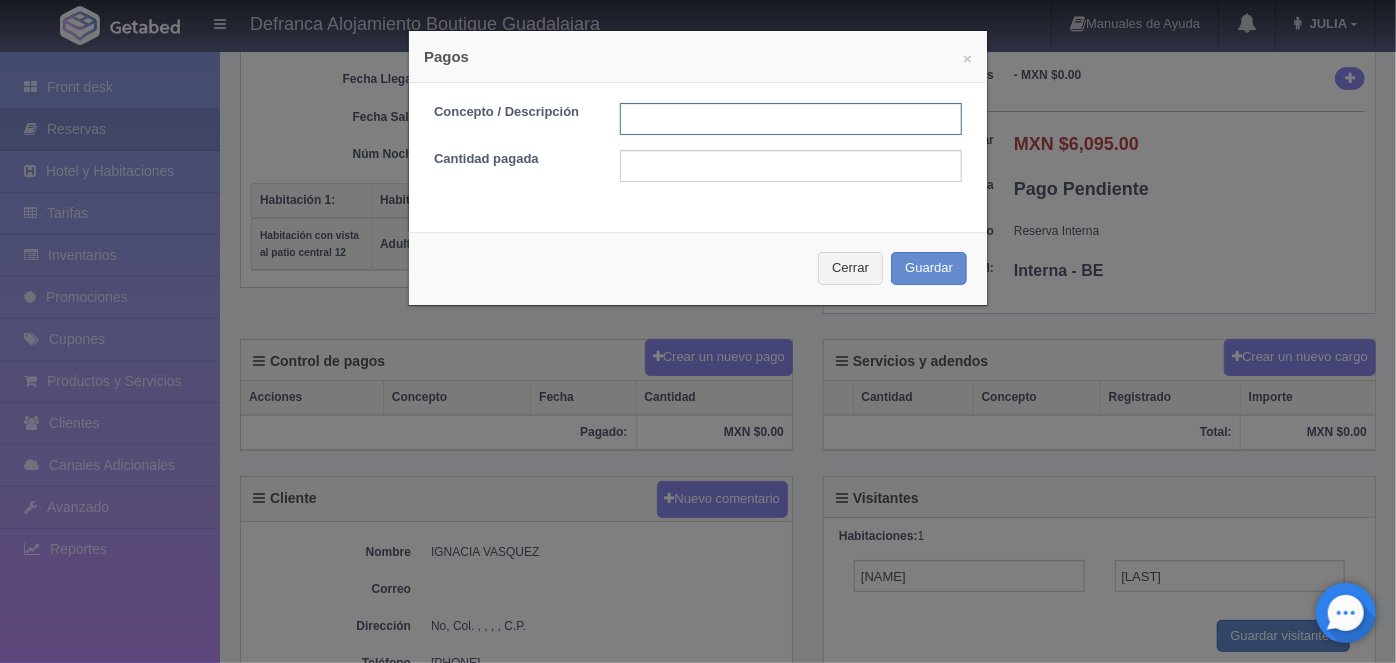 click at bounding box center (791, 119) 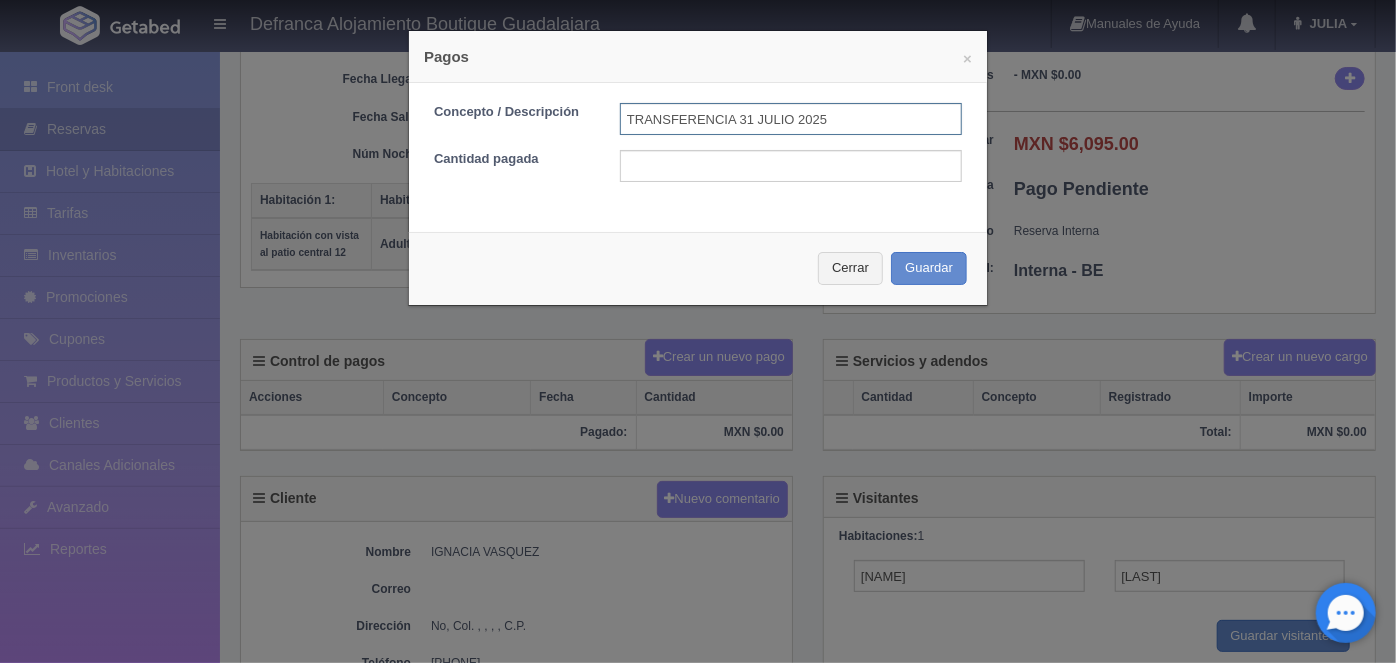 type on "TRANSFERENCIA 31 JULIO 2025" 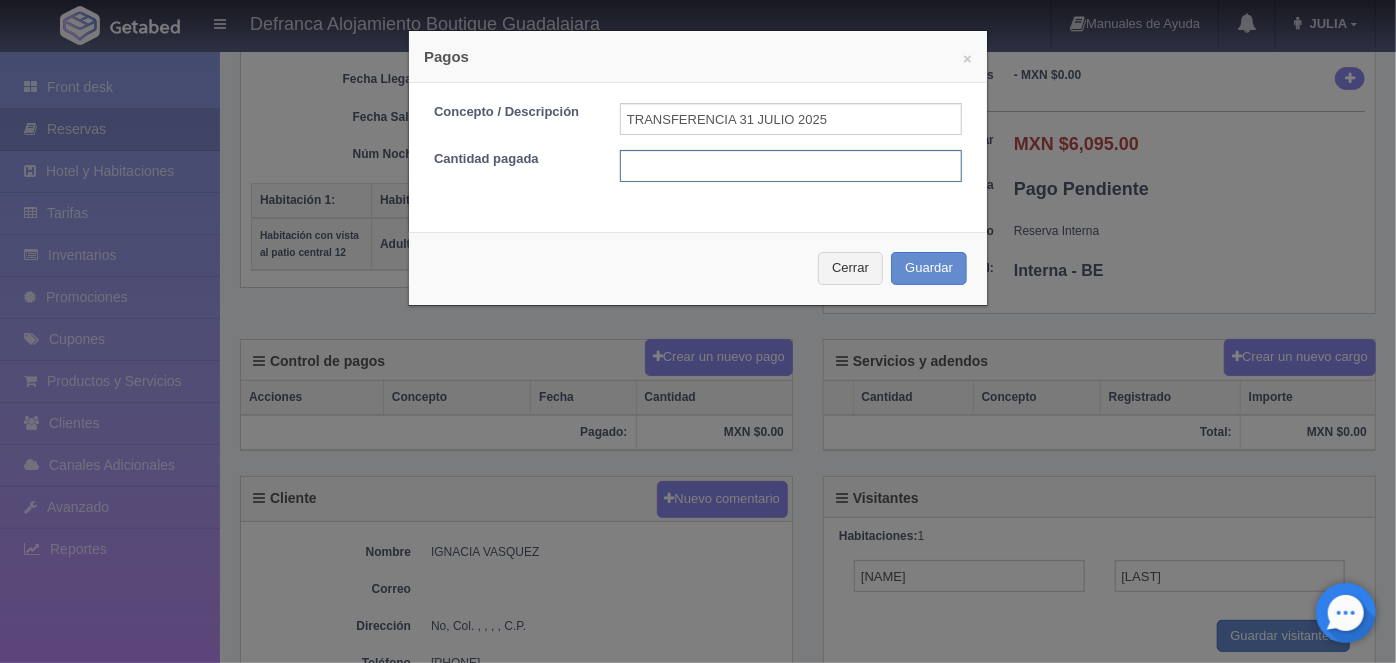 click at bounding box center [791, 166] 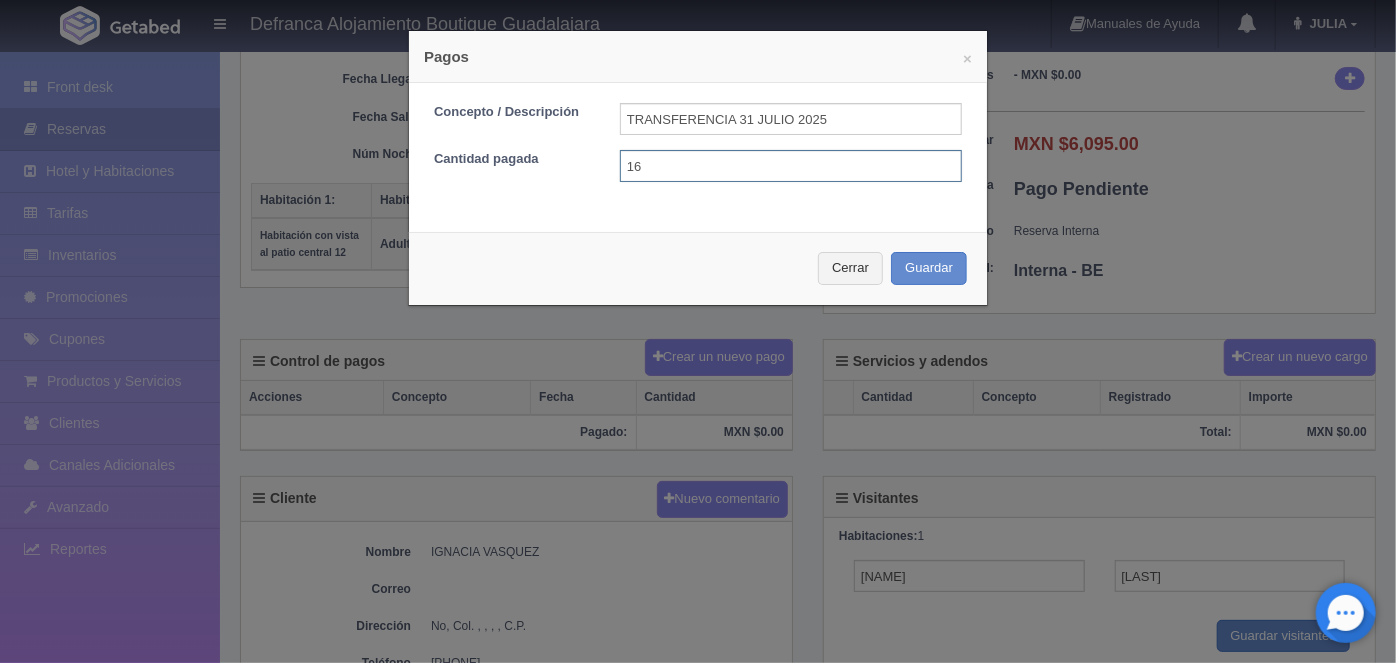 type on "1" 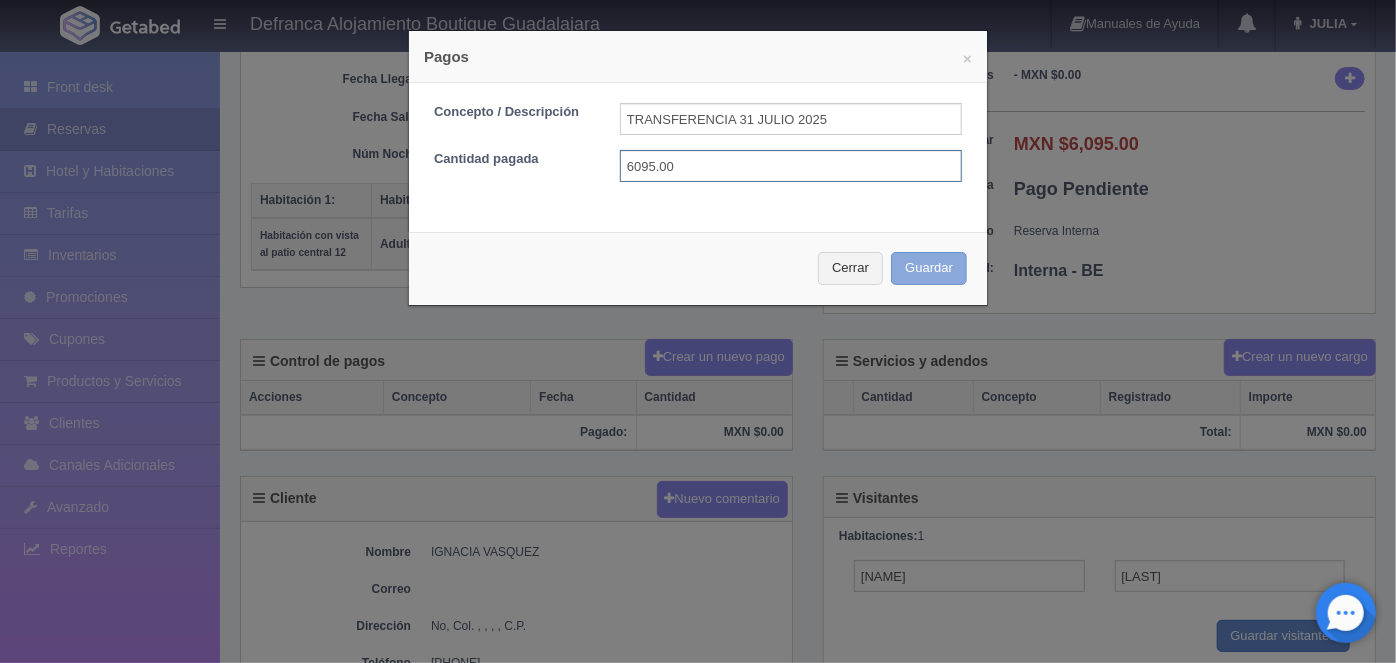 type on "6095.00" 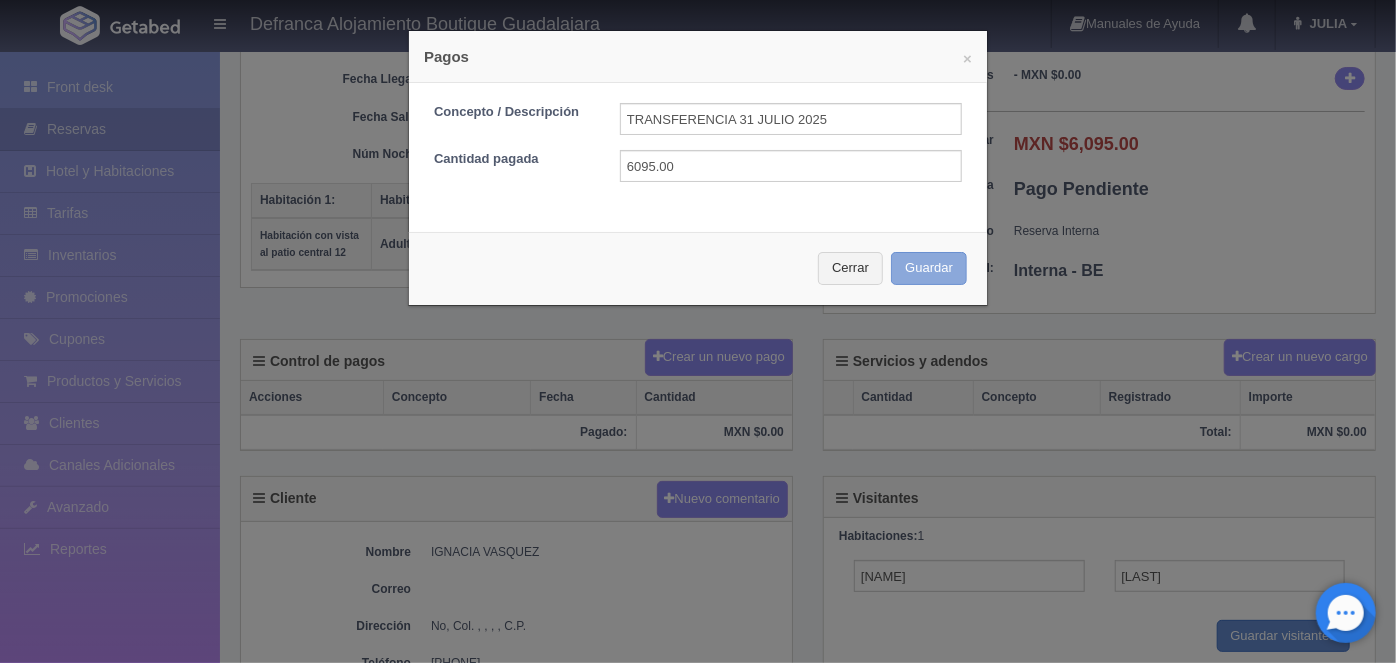 click on "Guardar" at bounding box center [929, 268] 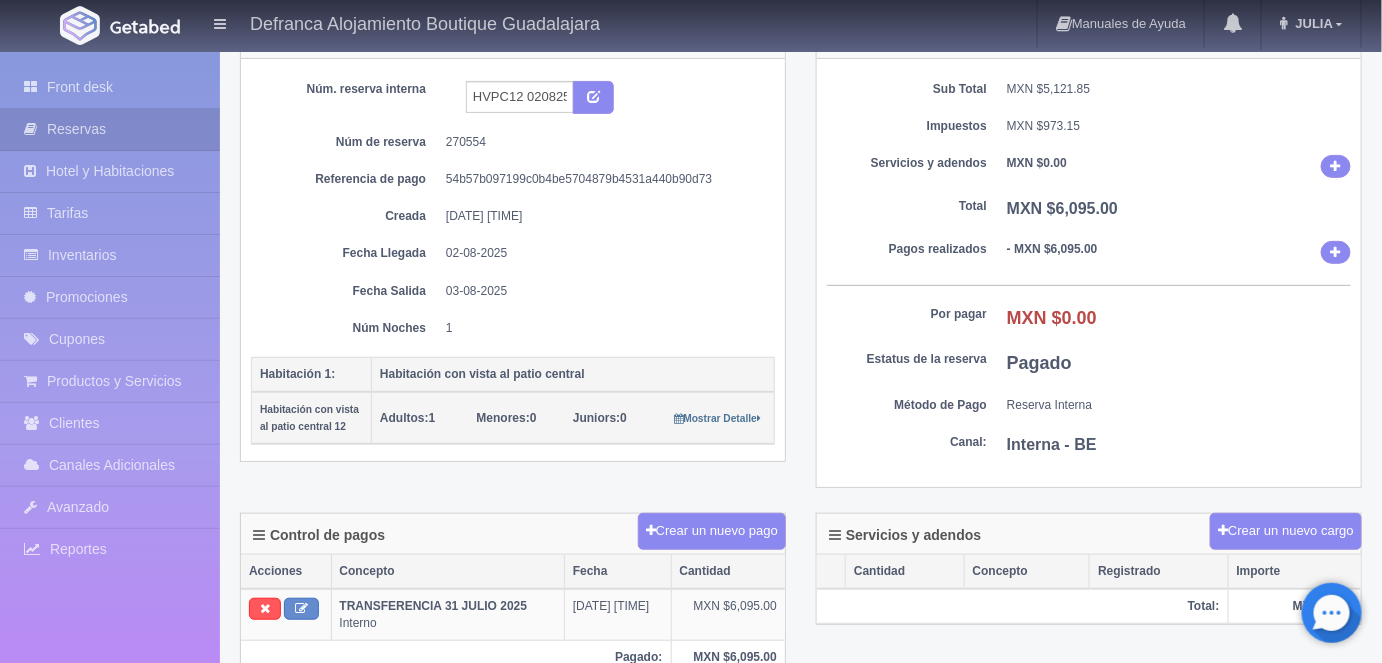 scroll, scrollTop: 0, scrollLeft: 0, axis: both 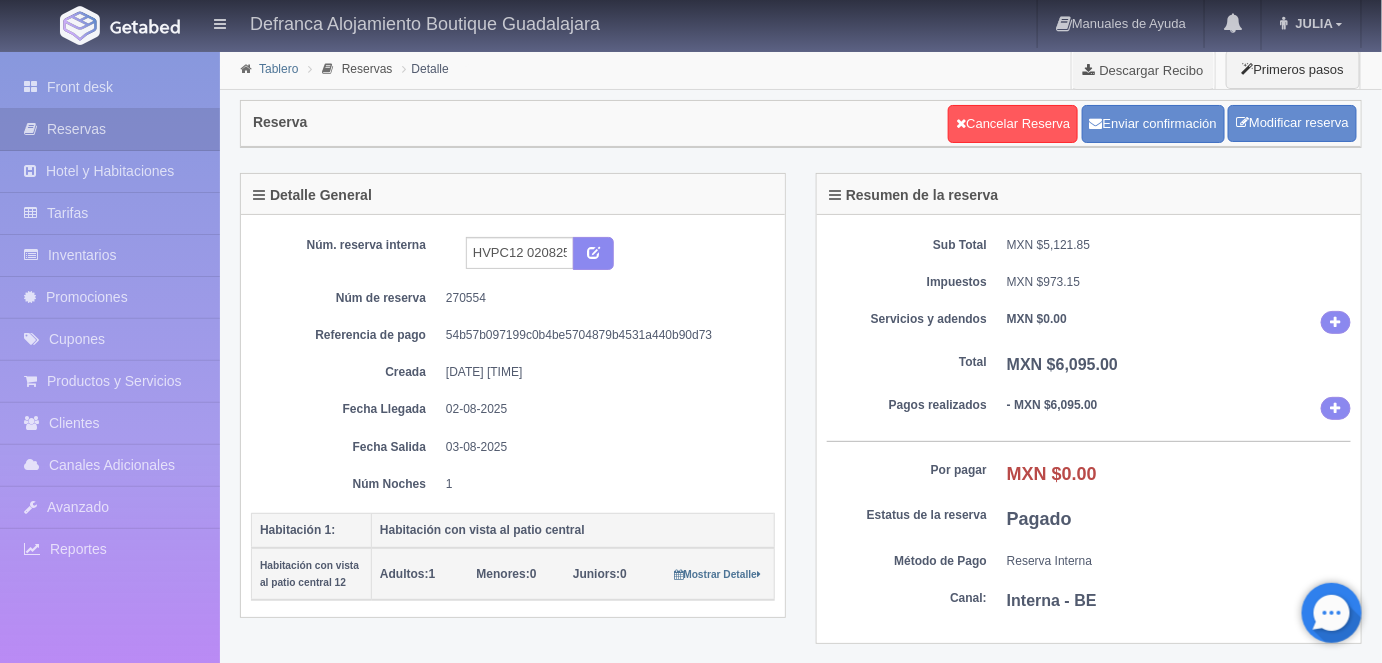 click on "Tablero" at bounding box center [278, 69] 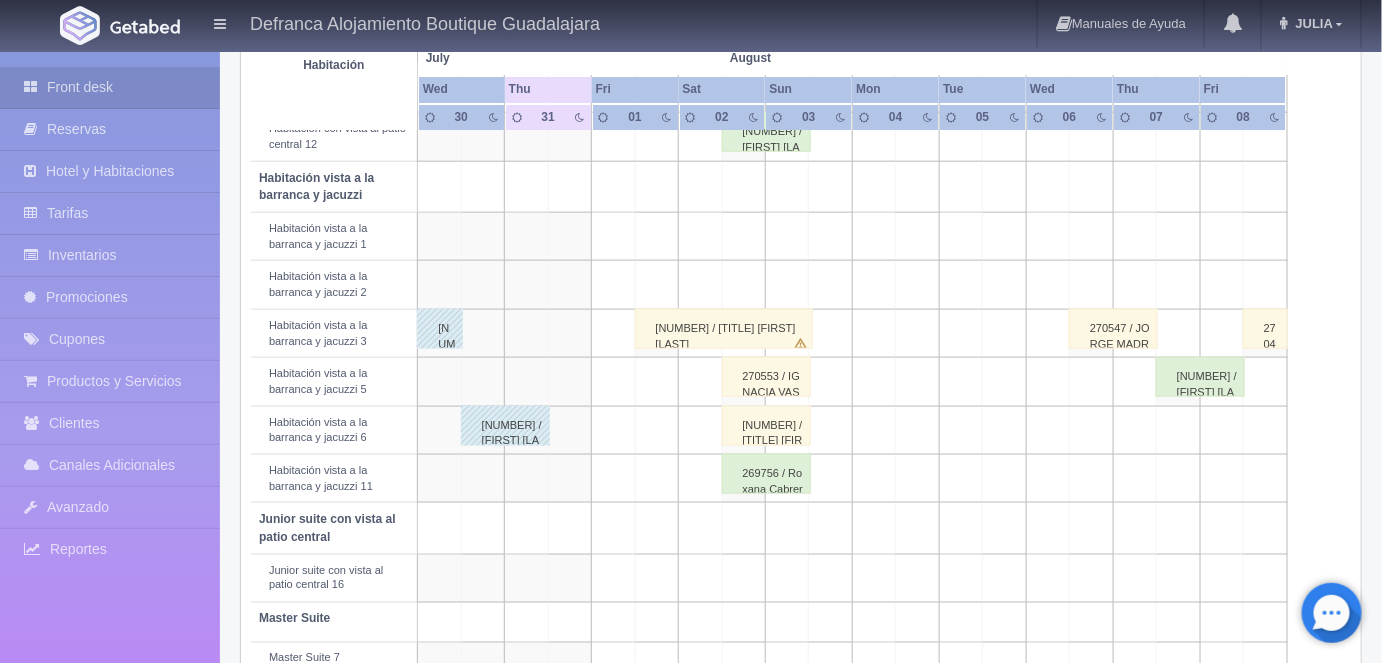 scroll, scrollTop: 669, scrollLeft: 0, axis: vertical 